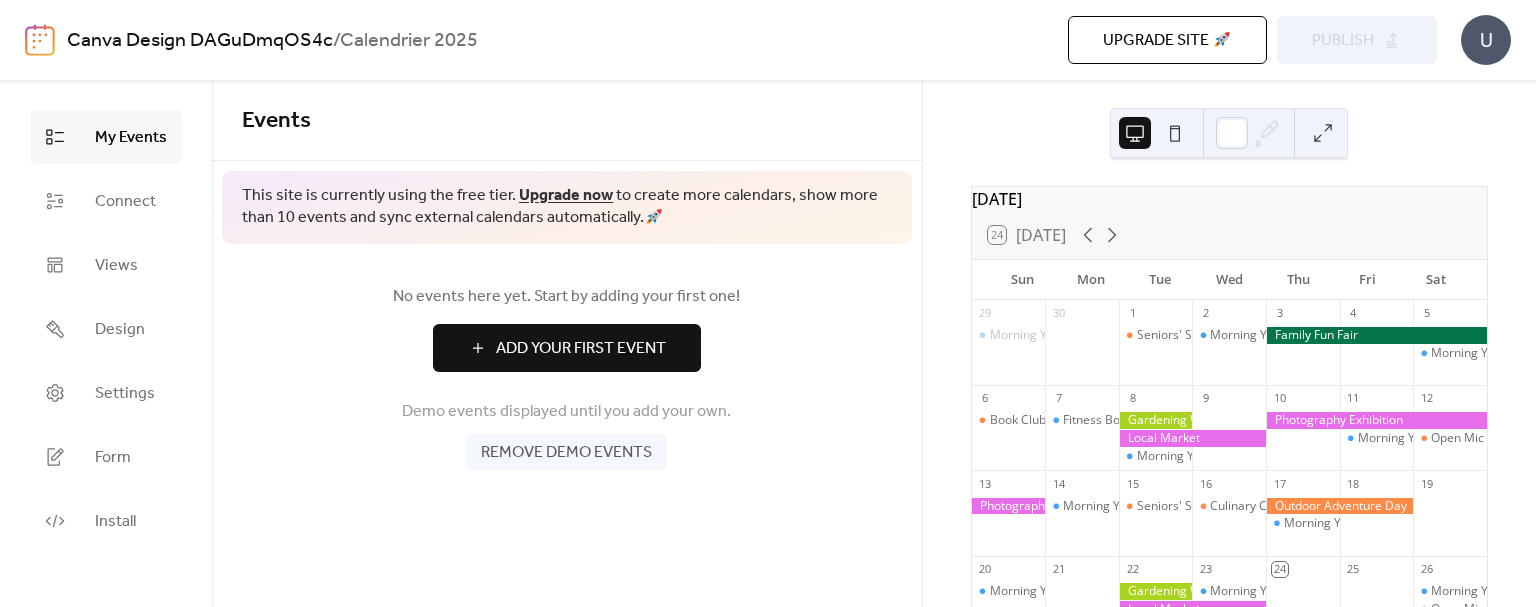 scroll, scrollTop: 0, scrollLeft: 0, axis: both 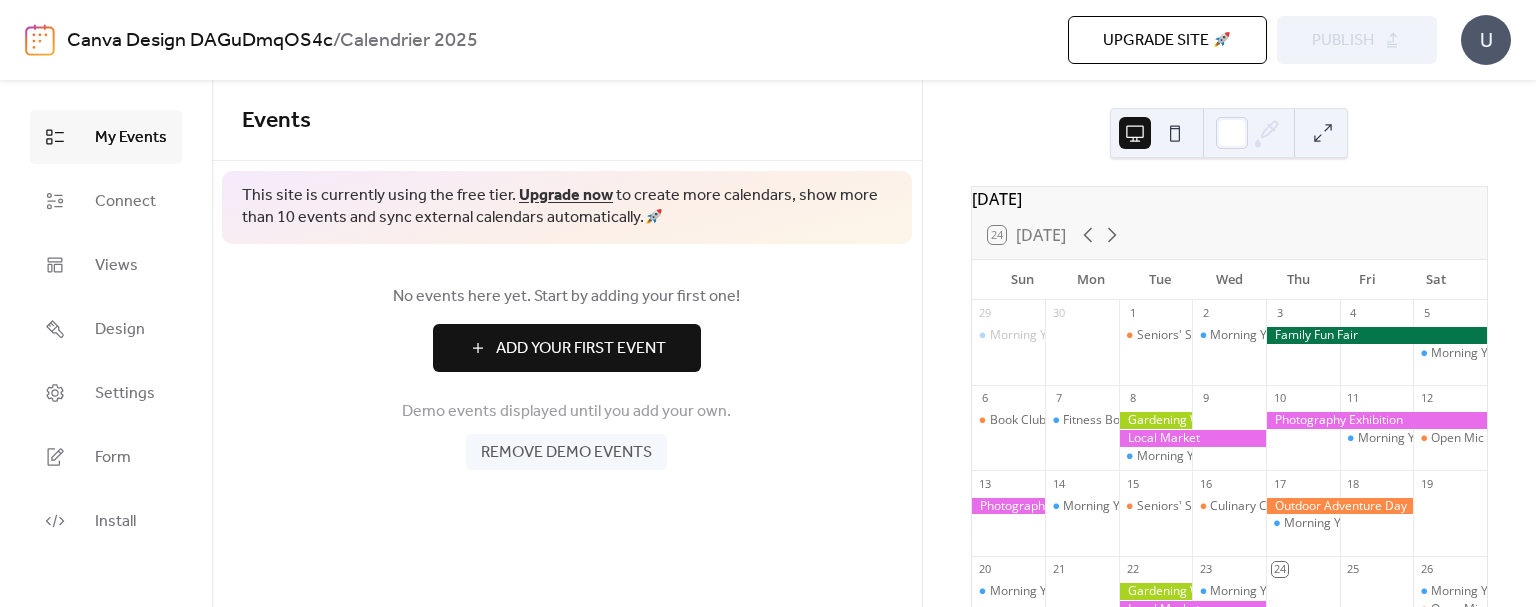 click on "U" at bounding box center [1486, 40] 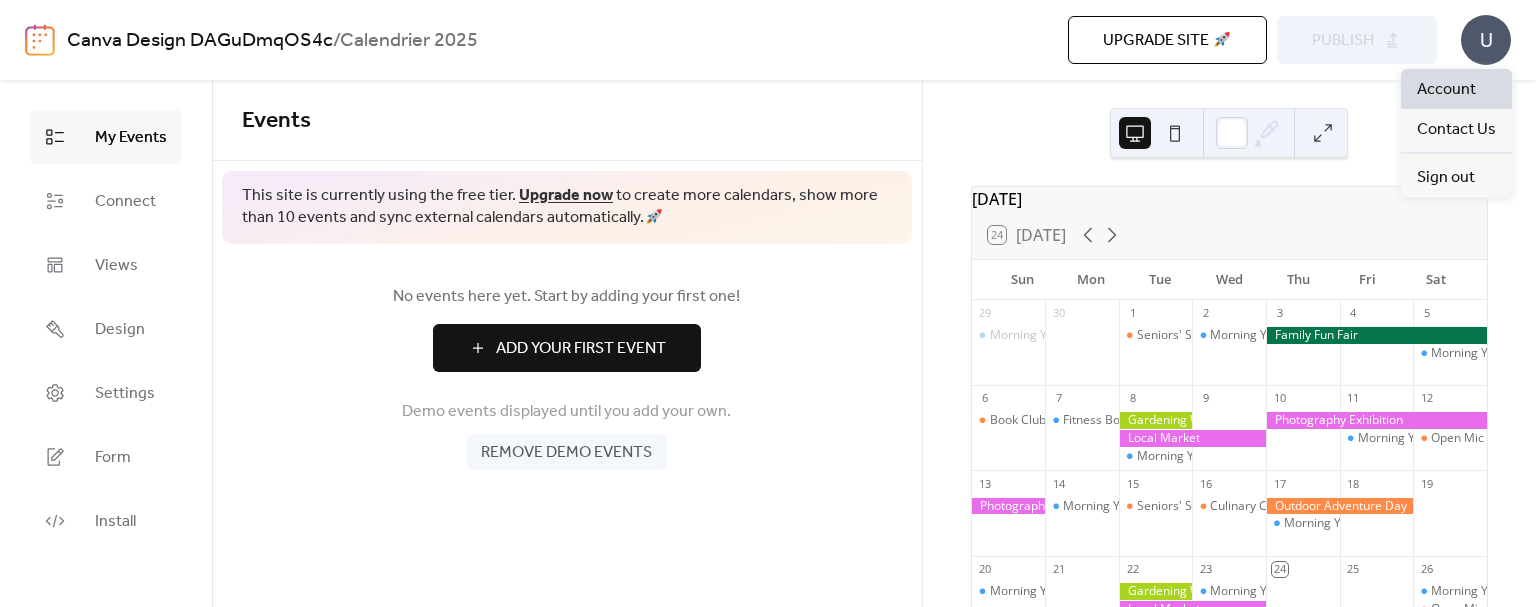 click on "Account" at bounding box center [1456, 89] 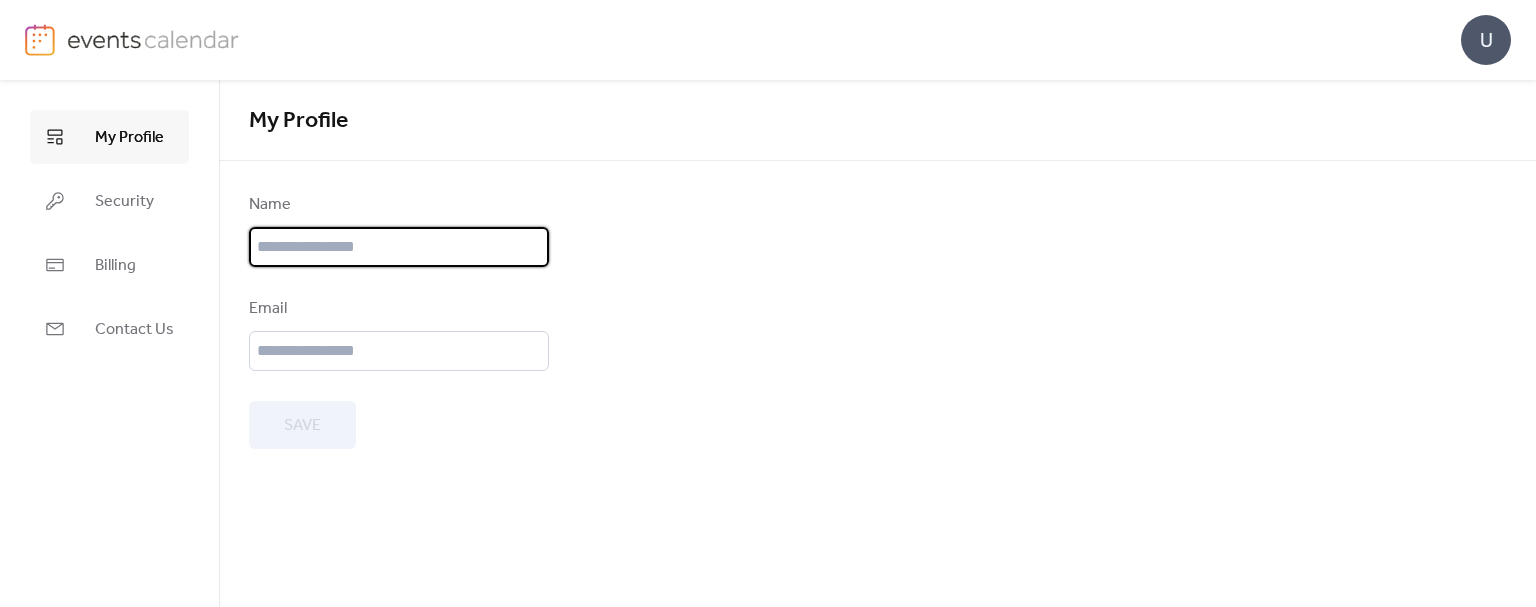 click at bounding box center (399, 247) 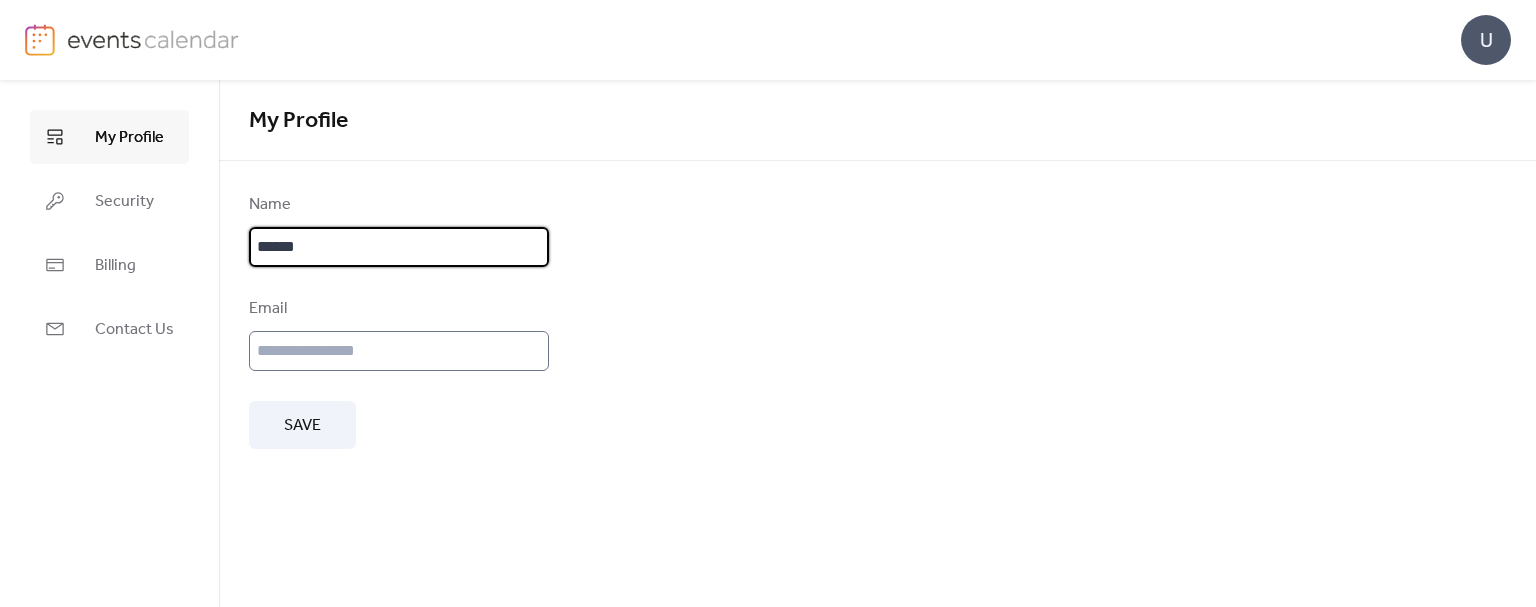 type on "******" 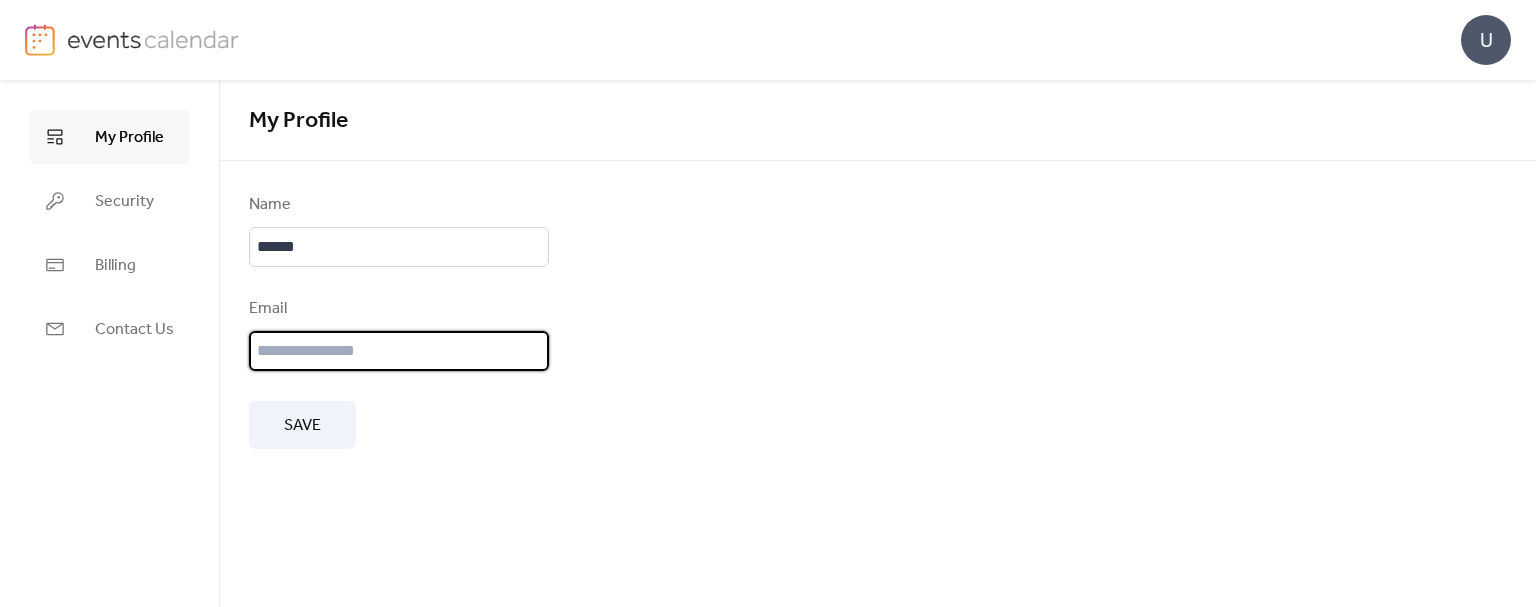click at bounding box center [399, 351] 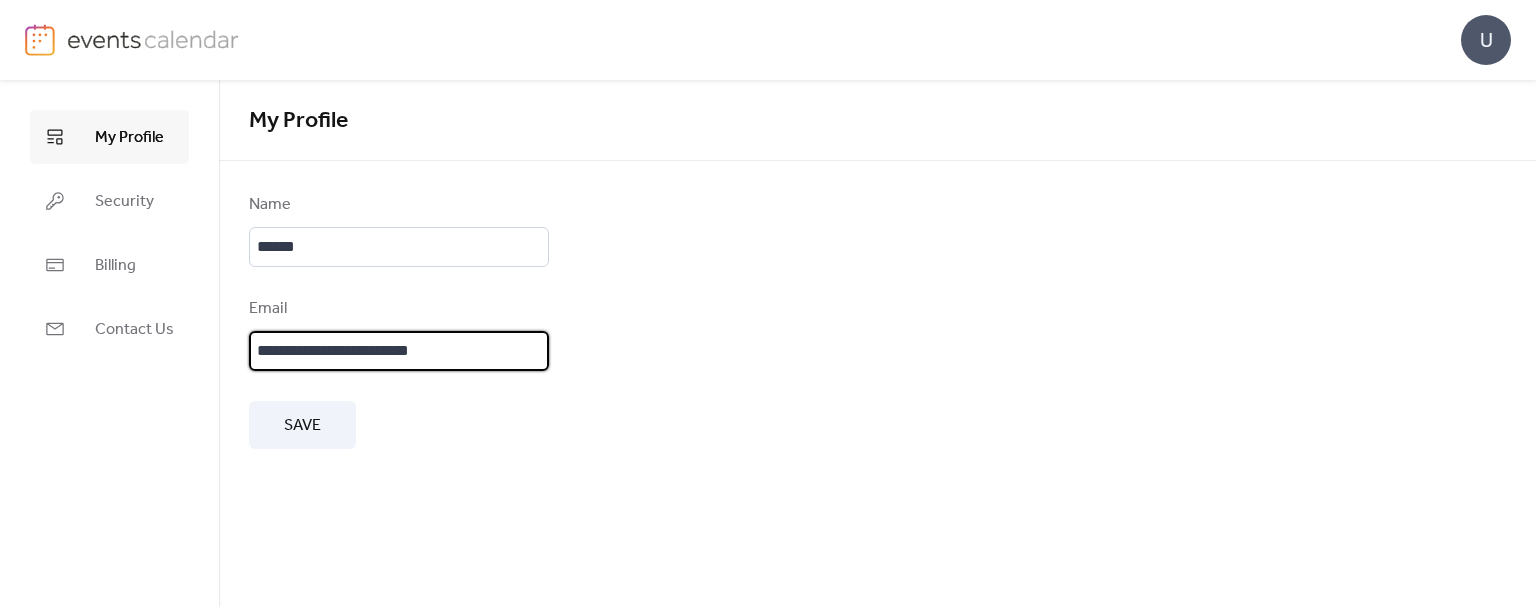 click on "Save" at bounding box center (302, 426) 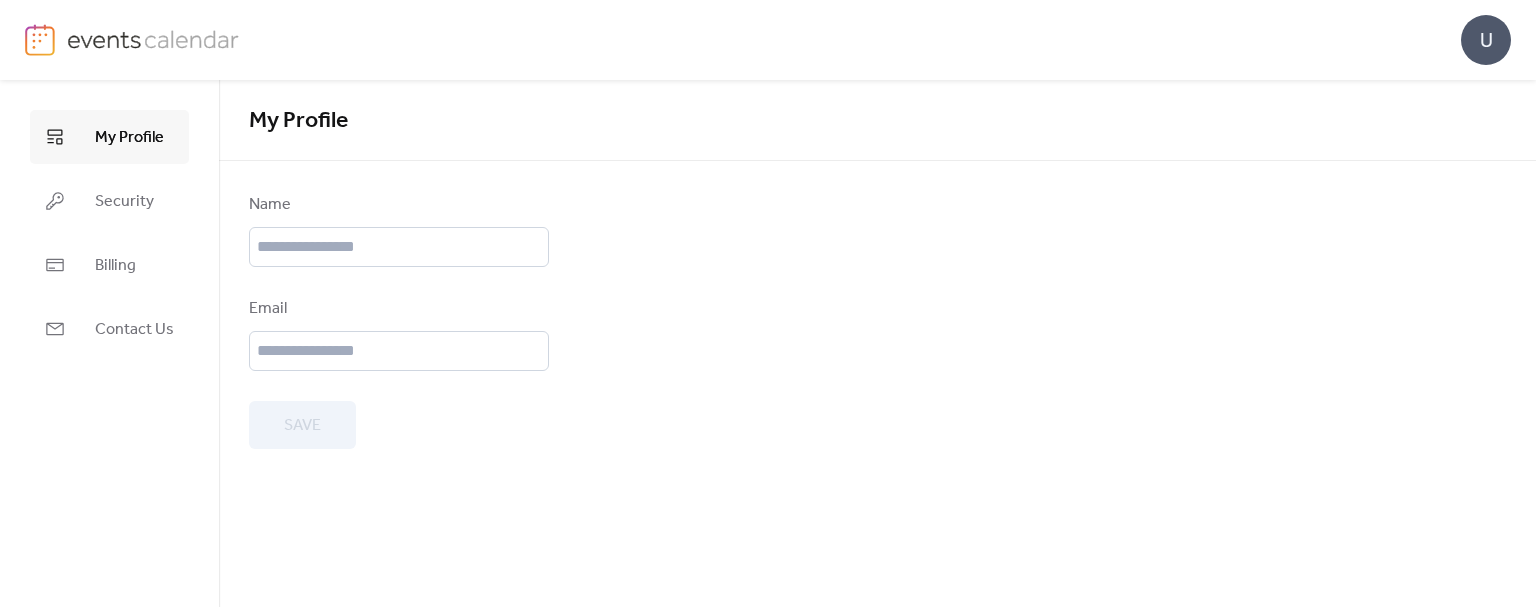 type on "******" 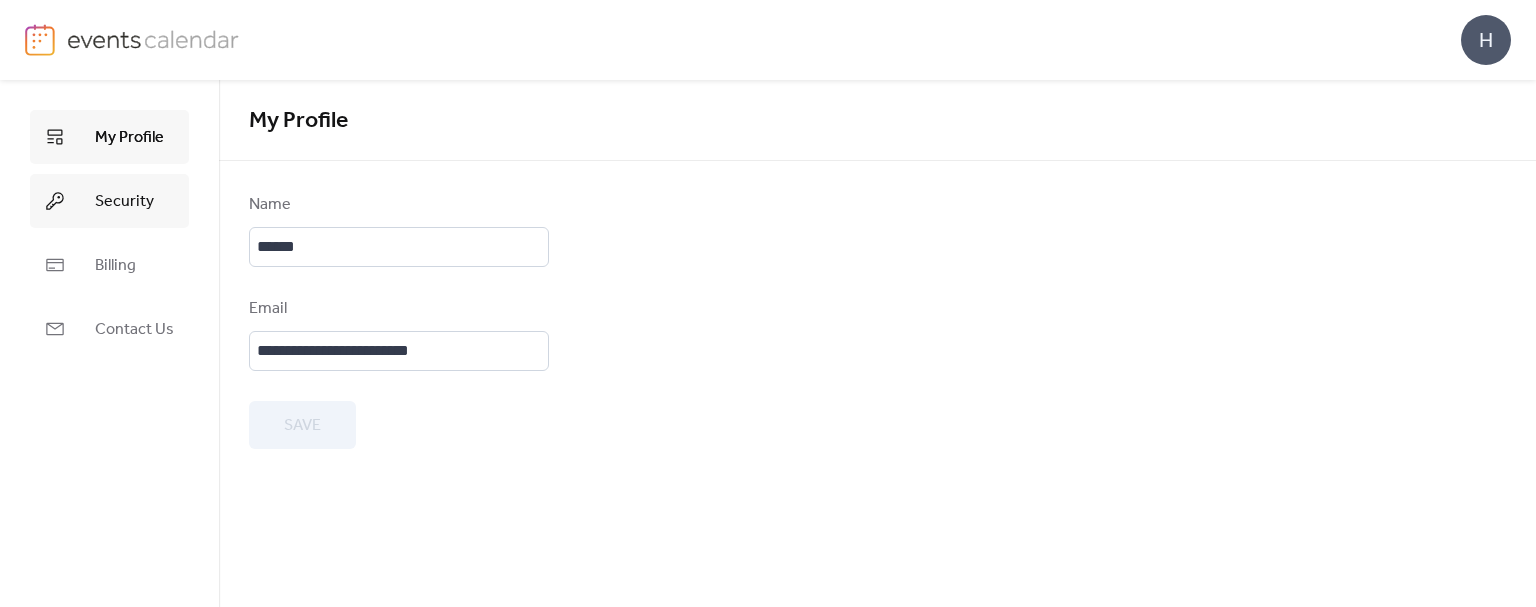 drag, startPoint x: 124, startPoint y: 197, endPoint x: 132, endPoint y: 207, distance: 12.806249 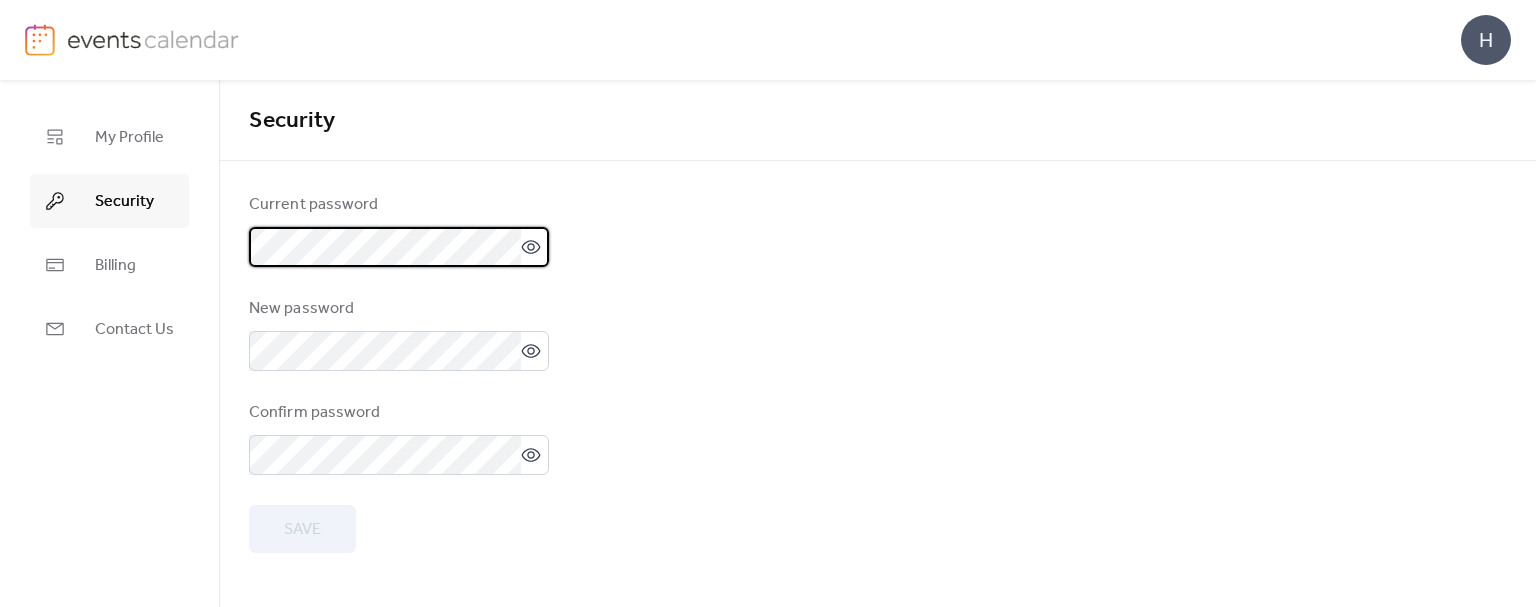 click on "H" at bounding box center (1486, 40) 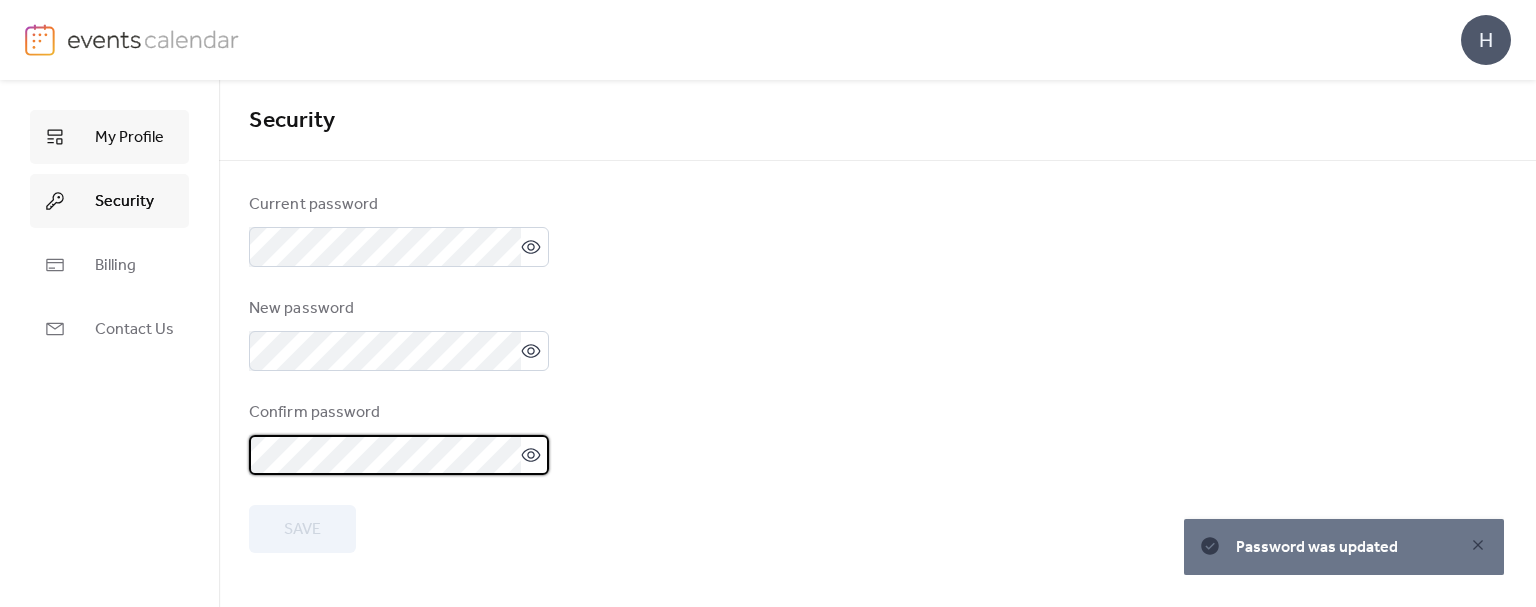 click on "My Profile" at bounding box center (129, 138) 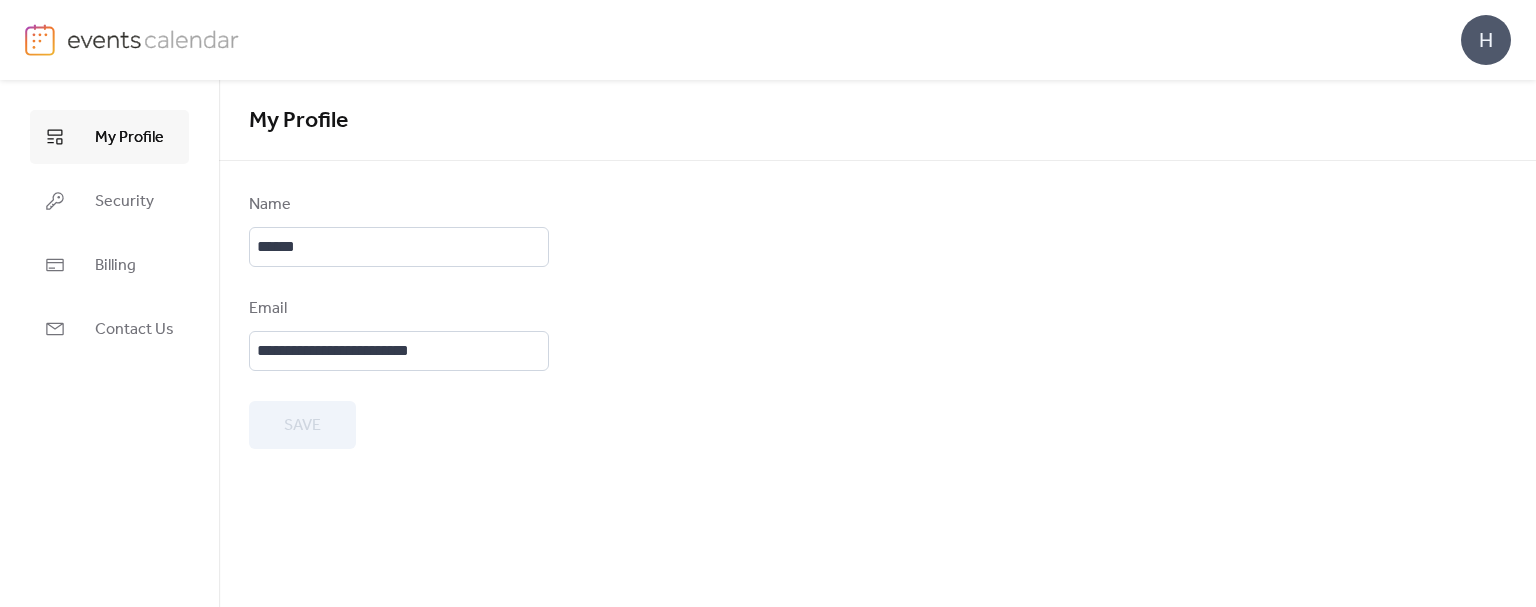 click at bounding box center [153, 39] 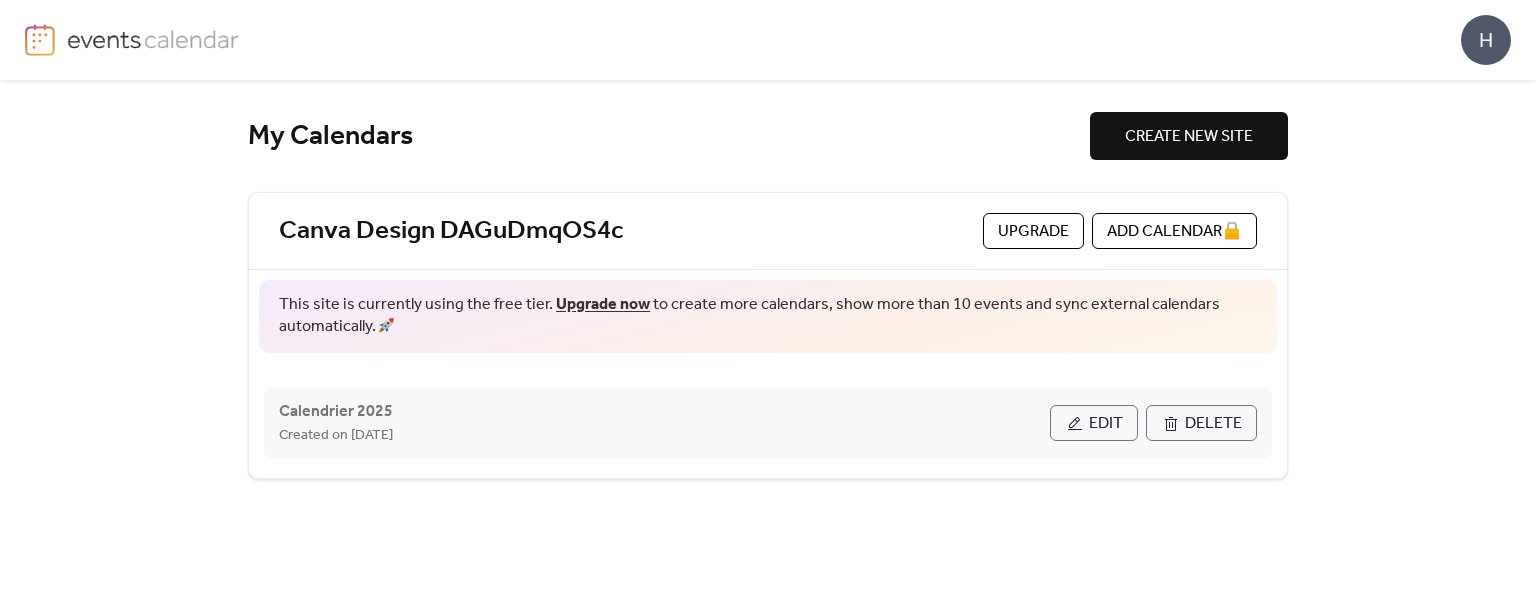 click on "Created on 24-Jul-2025" at bounding box center [664, 435] 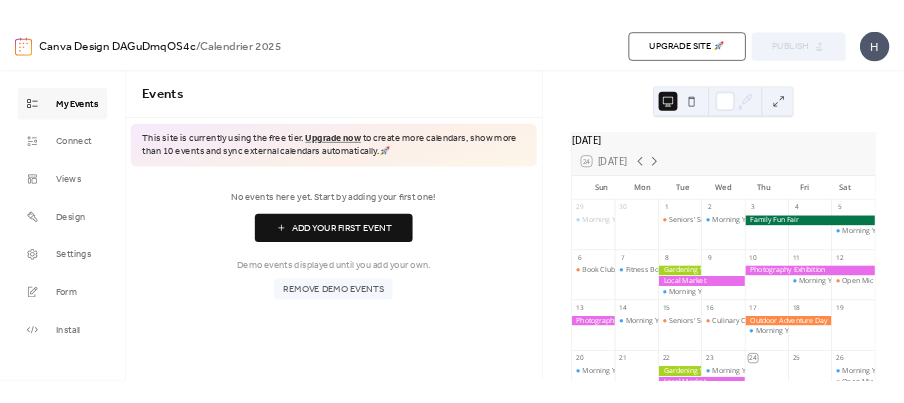 scroll, scrollTop: 0, scrollLeft: 0, axis: both 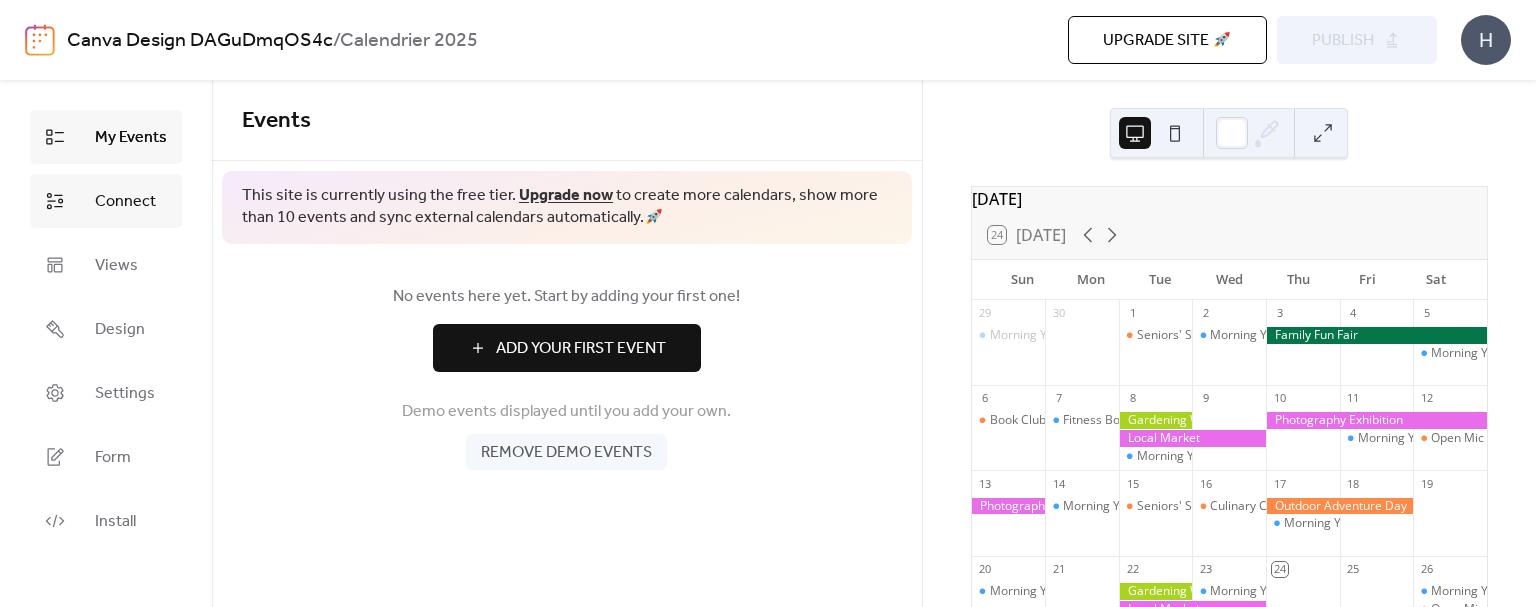 click on "Connect" at bounding box center (125, 202) 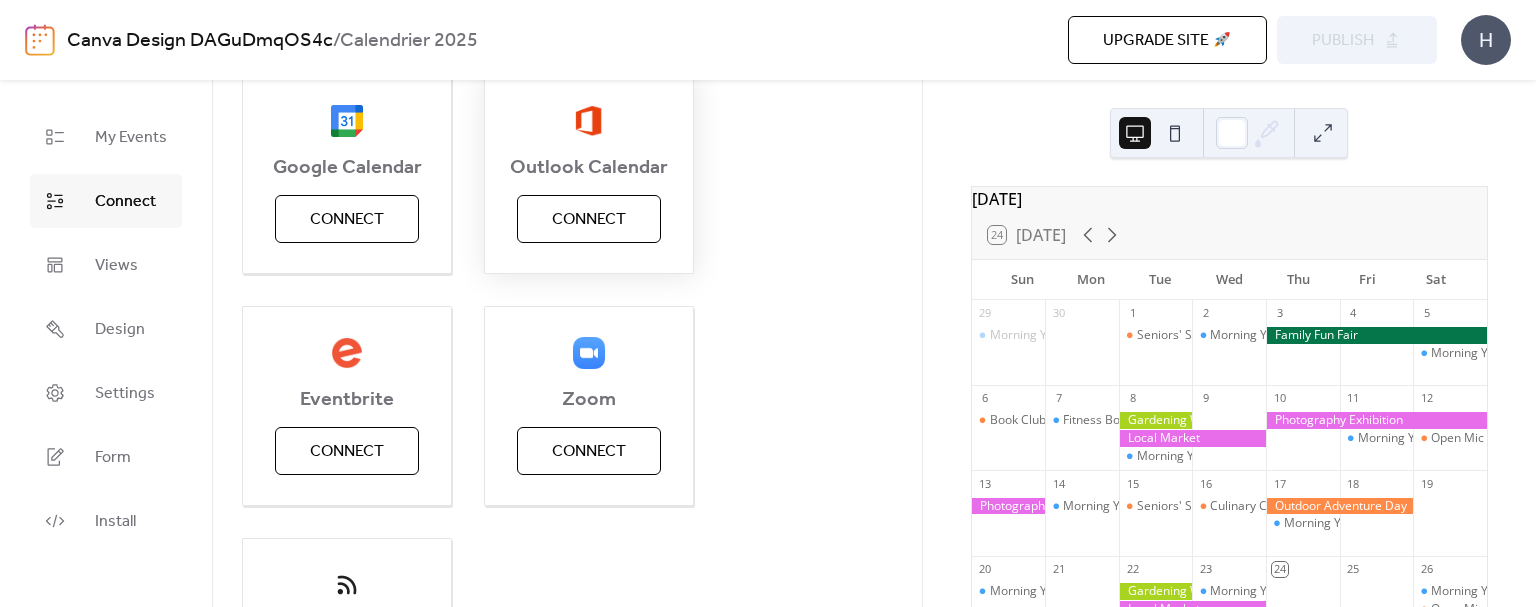 scroll, scrollTop: 100, scrollLeft: 0, axis: vertical 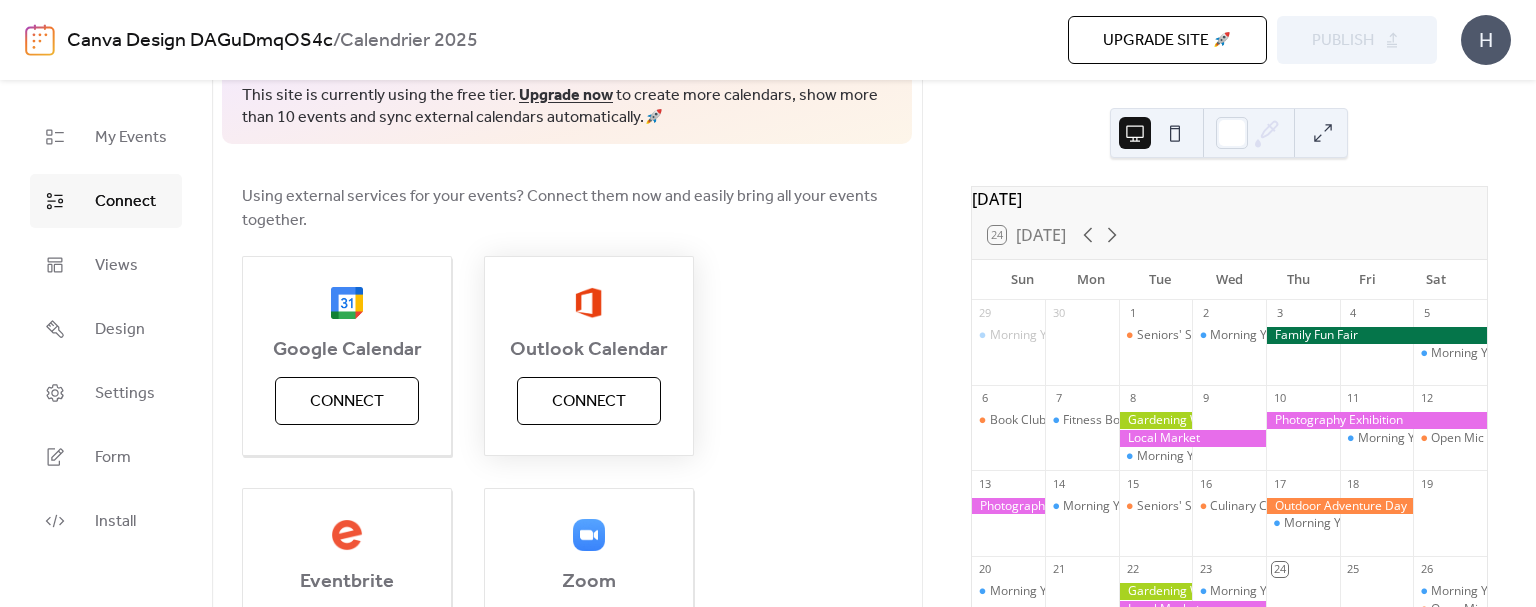 drag, startPoint x: 614, startPoint y: 408, endPoint x: 751, endPoint y: 493, distance: 161.22655 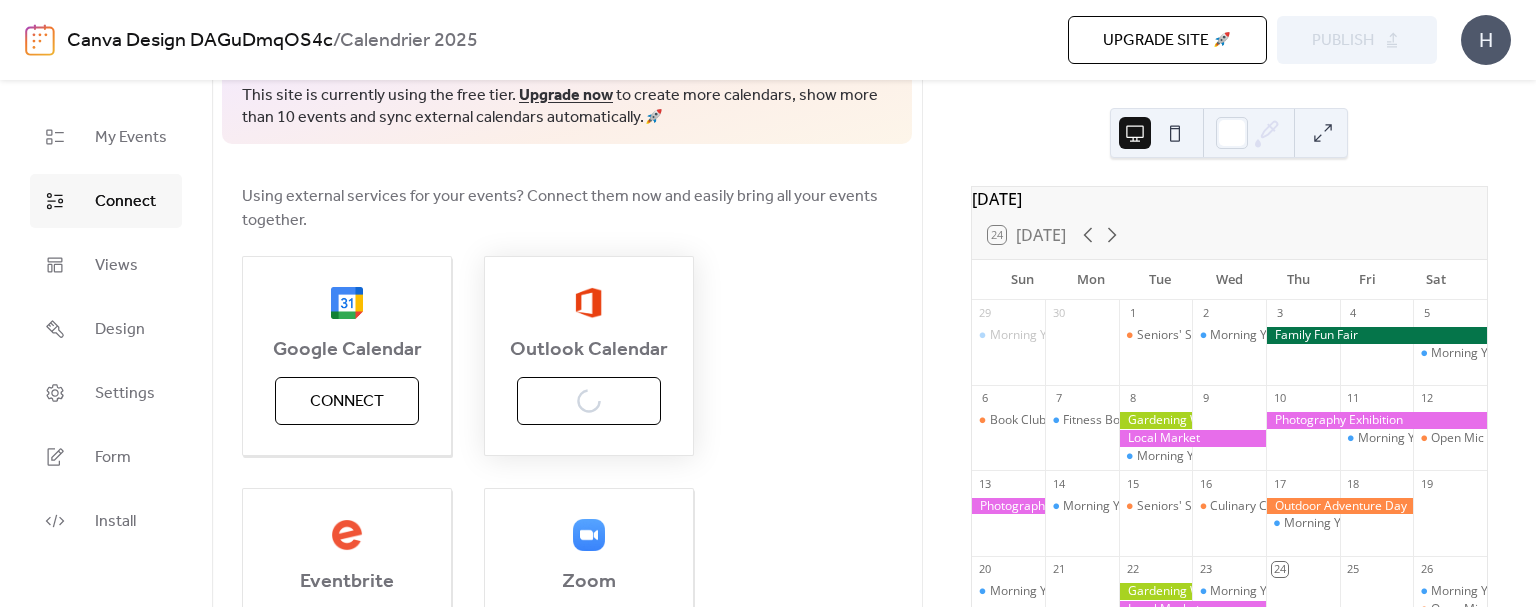 scroll, scrollTop: 0, scrollLeft: 0, axis: both 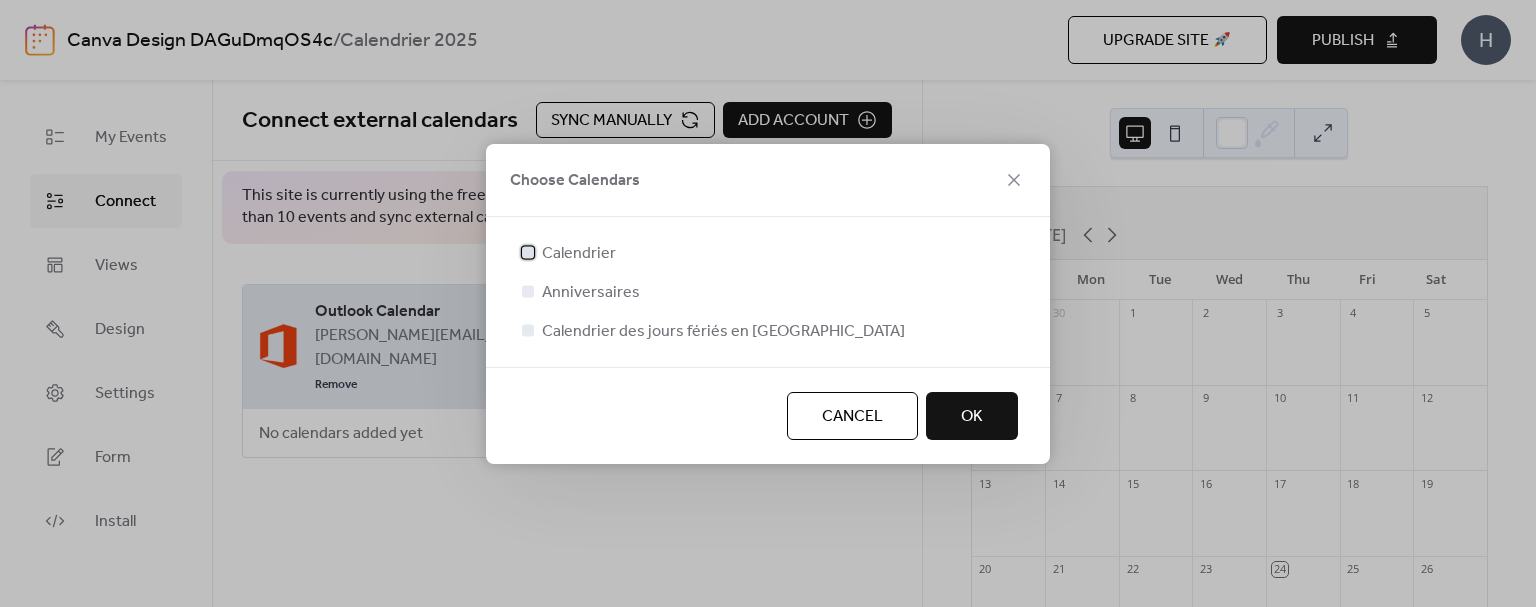 click on "Calendrier" at bounding box center [579, 254] 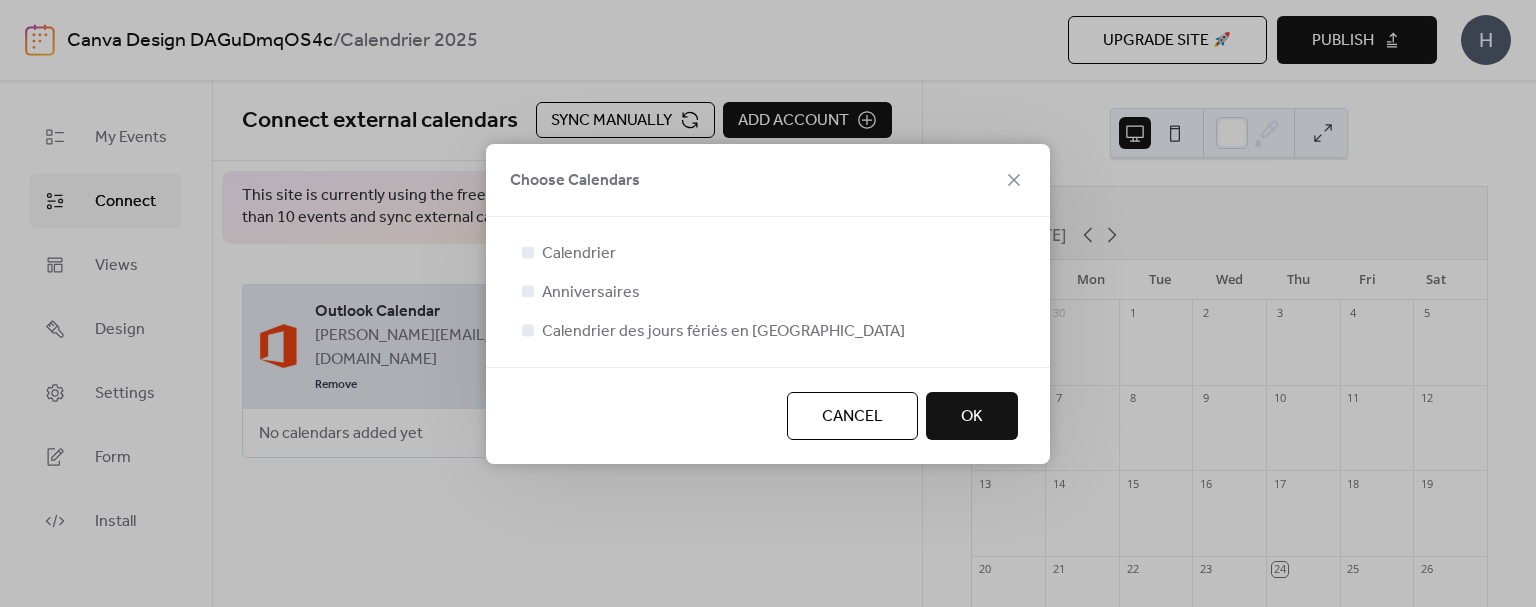 click on "Anniversaires" at bounding box center (591, 293) 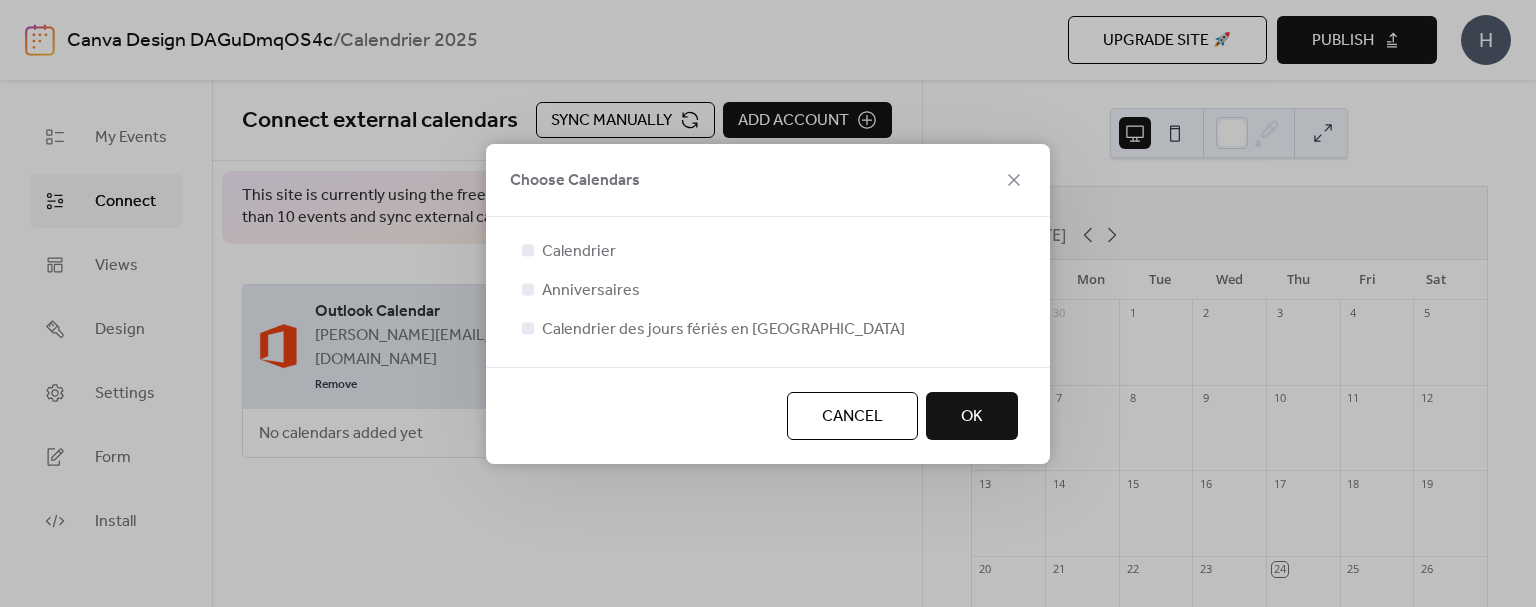 scroll, scrollTop: 4, scrollLeft: 0, axis: vertical 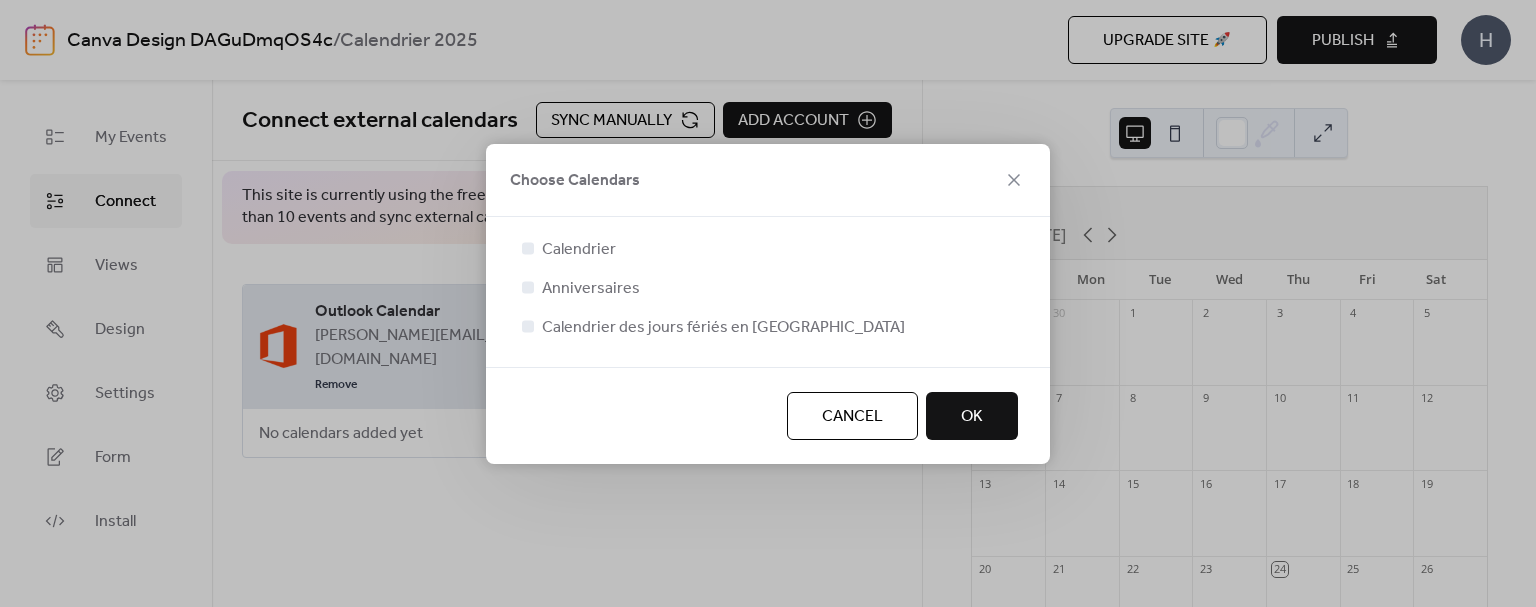 drag, startPoint x: 994, startPoint y: 424, endPoint x: 1002, endPoint y: 453, distance: 30.083218 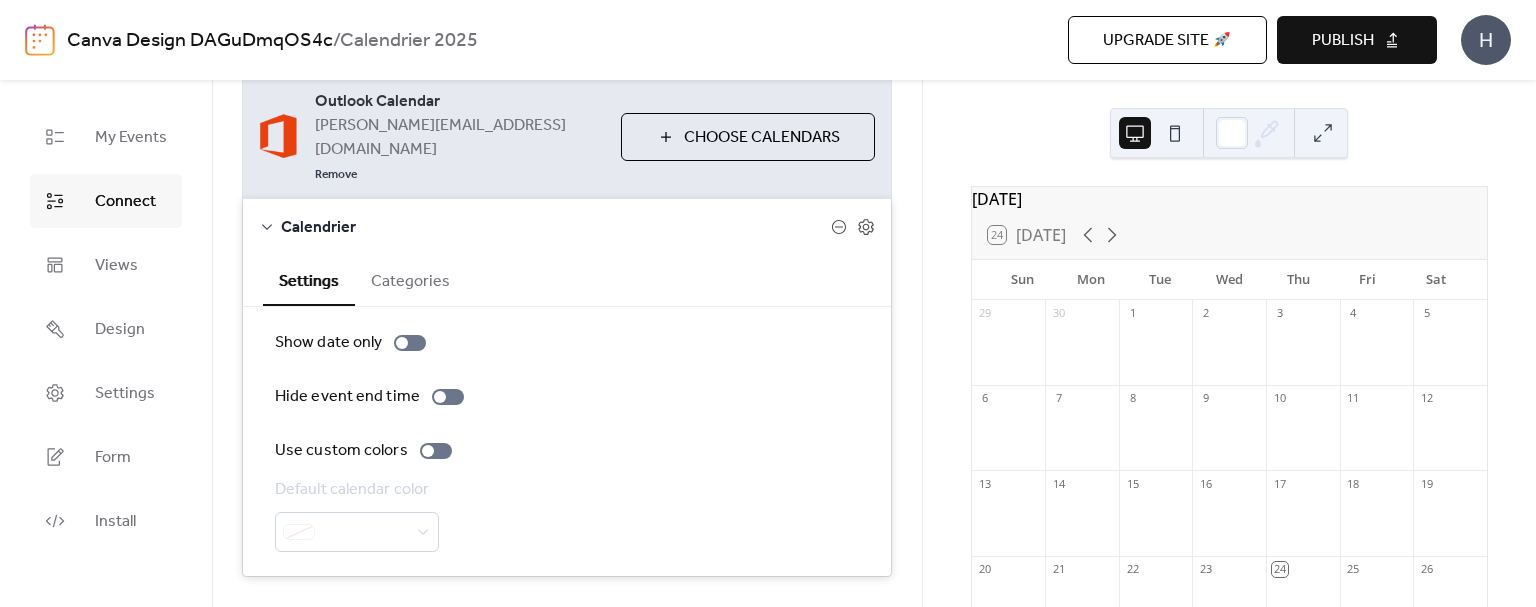 scroll, scrollTop: 256, scrollLeft: 0, axis: vertical 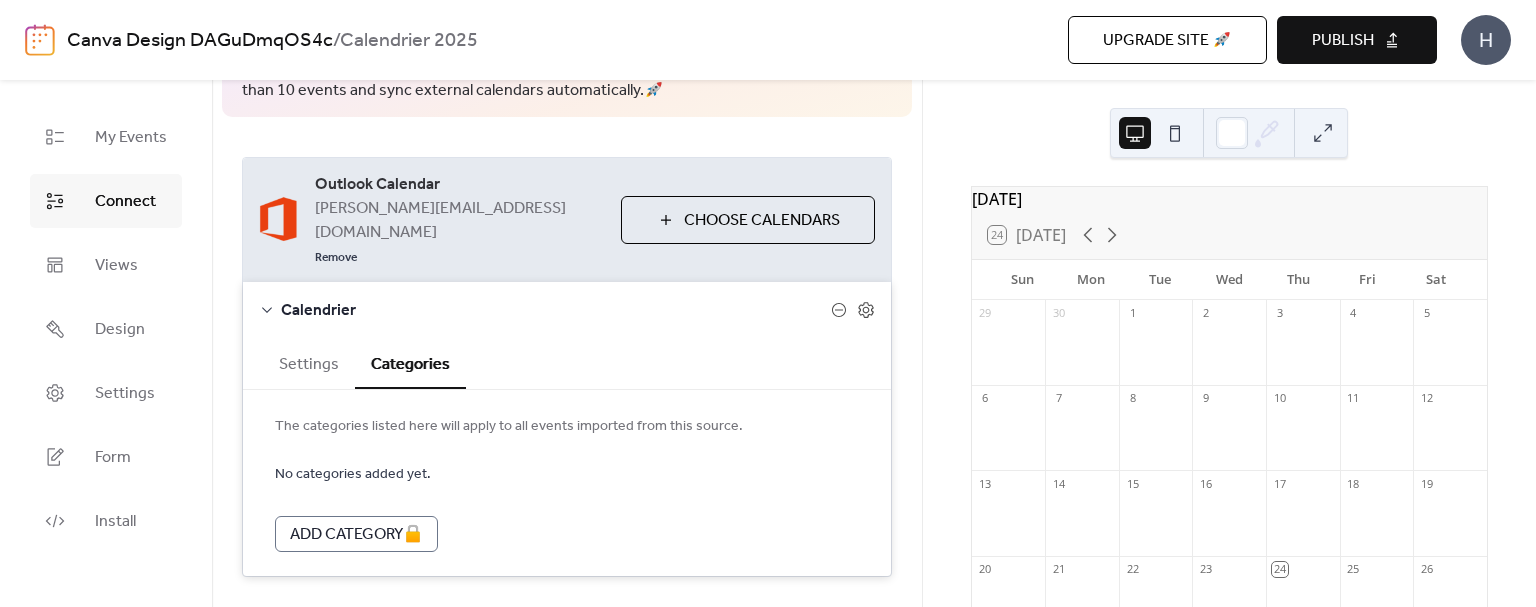 click on "Settings" at bounding box center [309, 362] 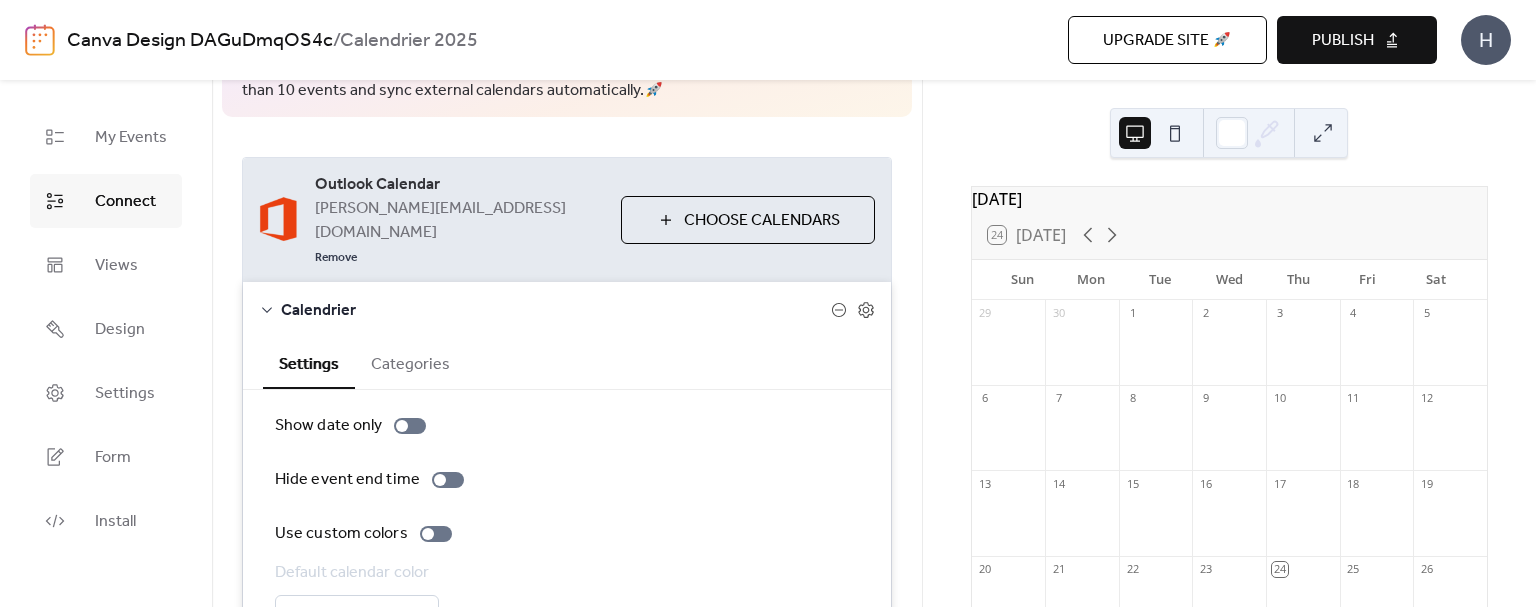 scroll, scrollTop: 256, scrollLeft: 0, axis: vertical 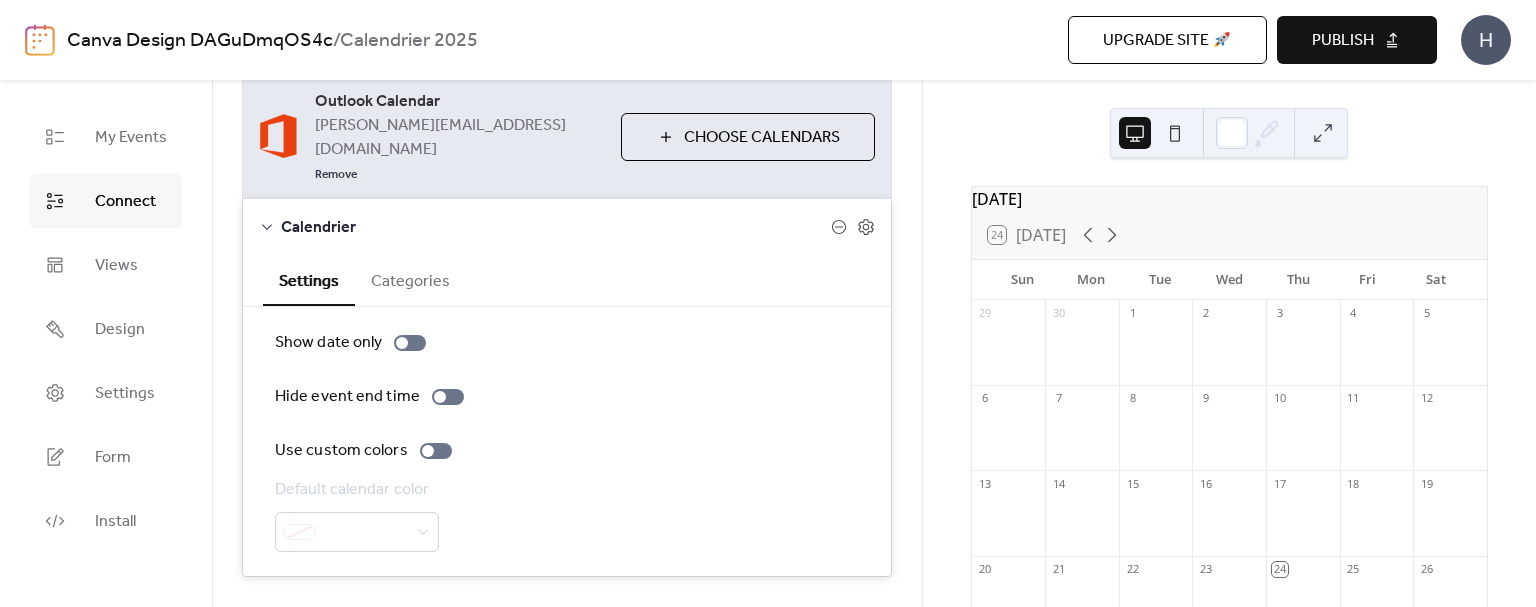 click on "Choose Calendars" at bounding box center [762, 138] 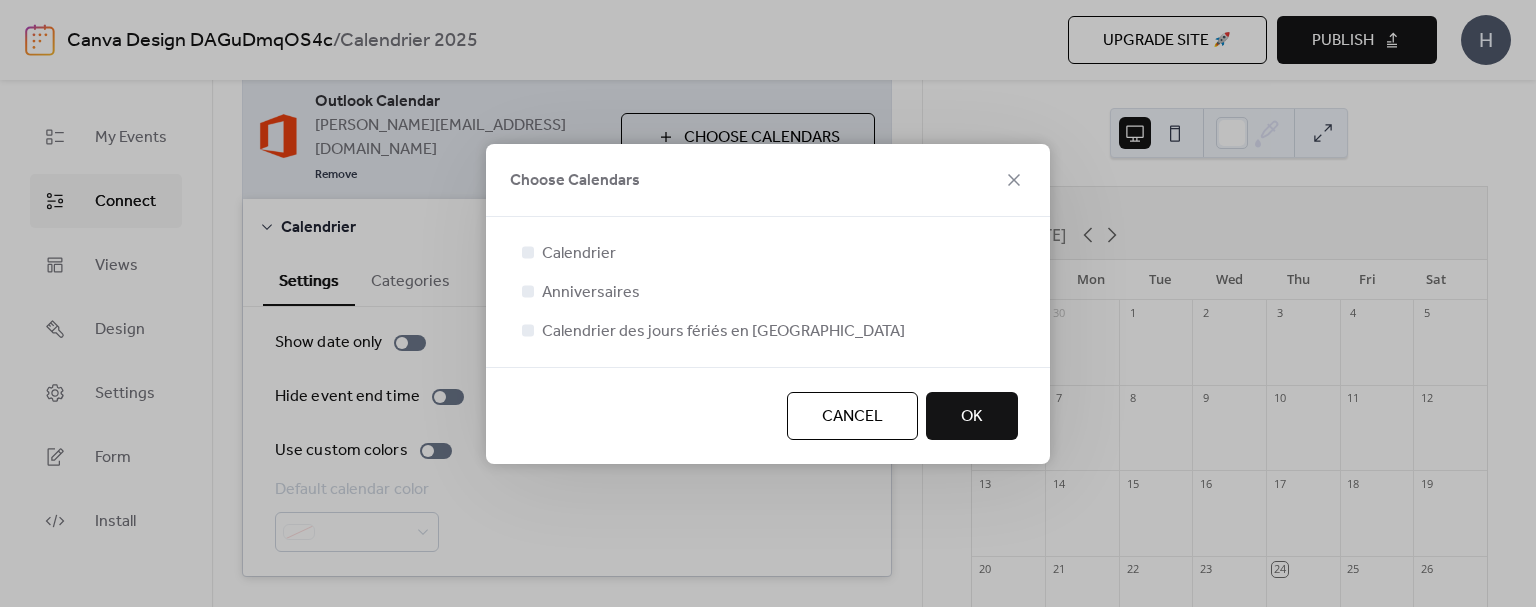 click on "Anniversaires" at bounding box center (579, 292) 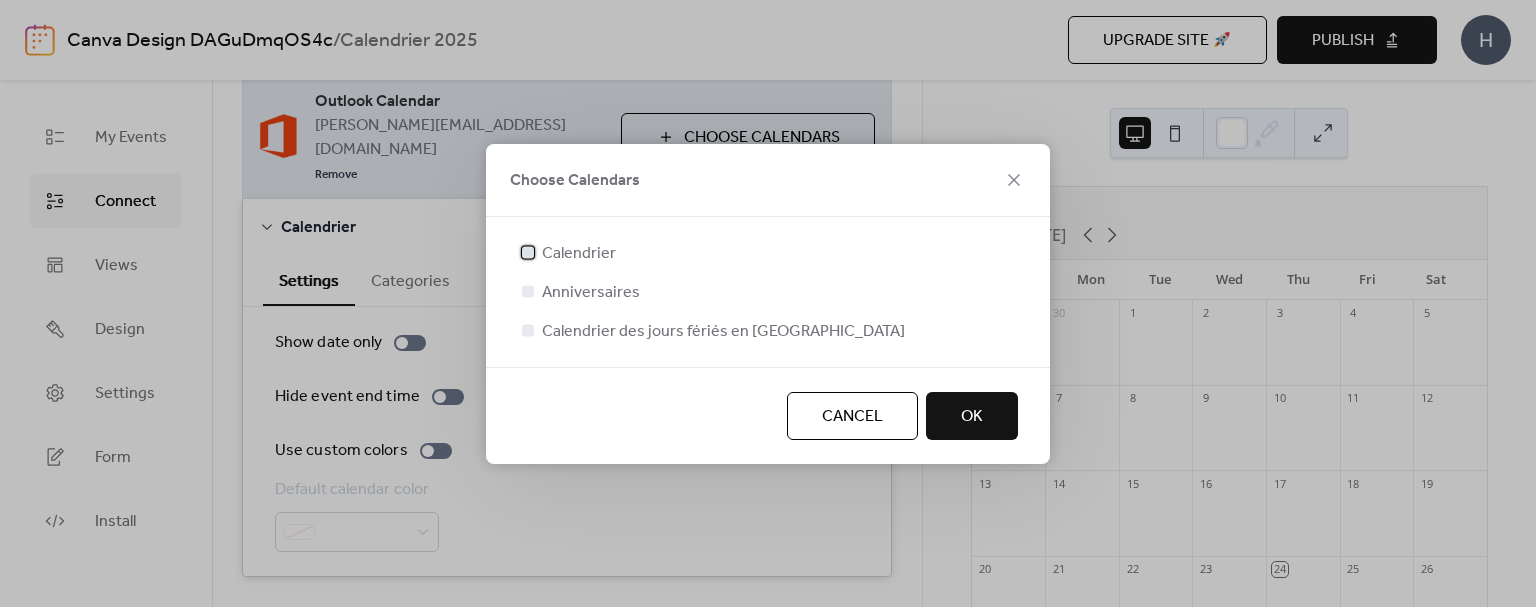 click 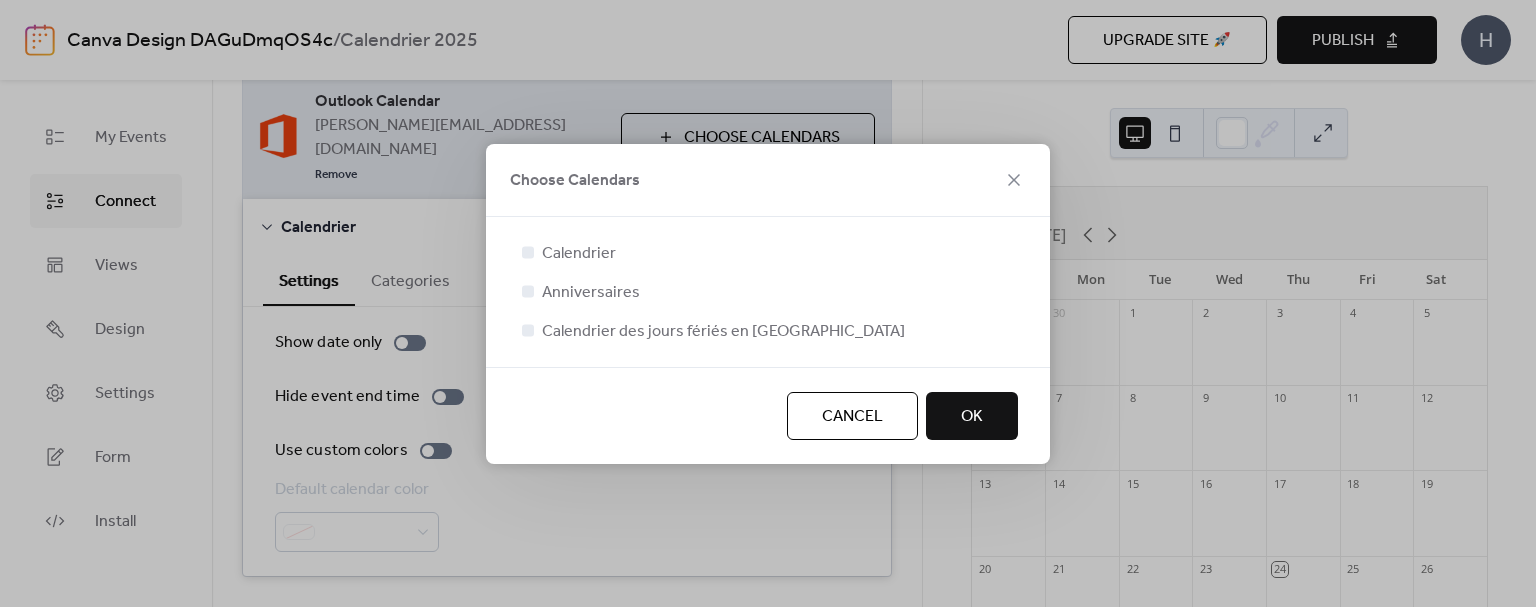 click on "OK" at bounding box center (972, 416) 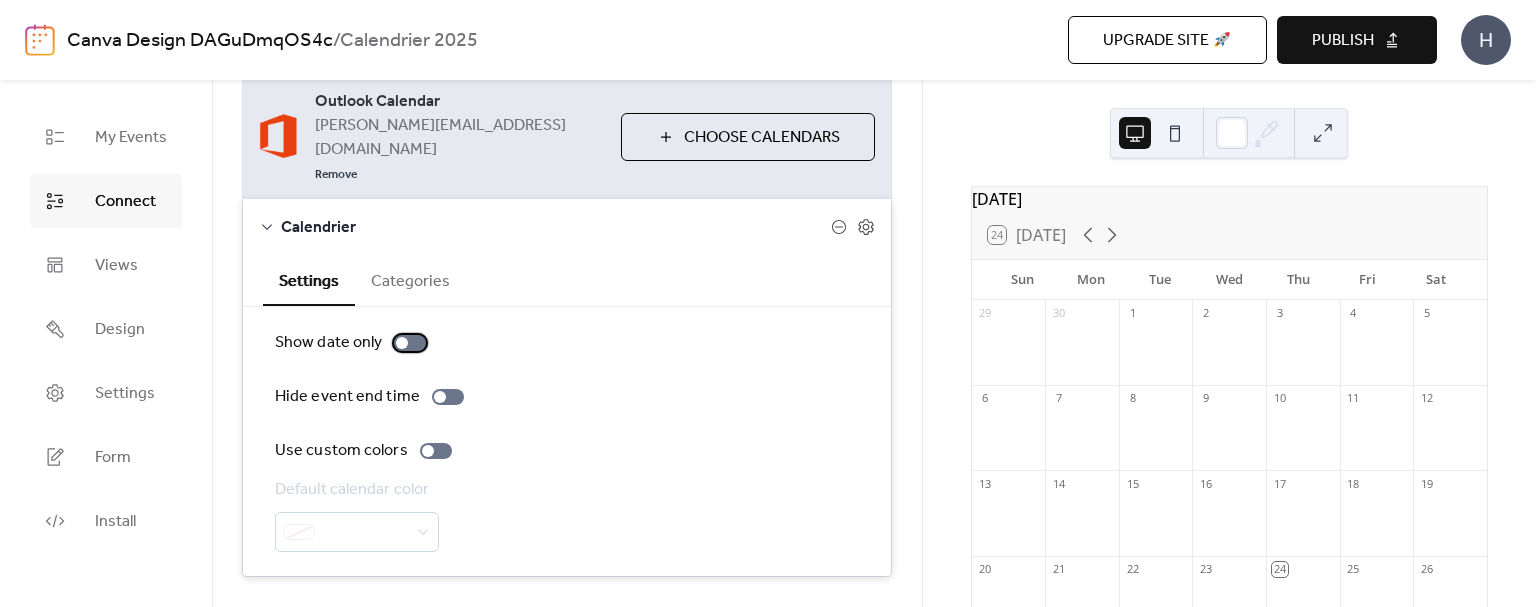 click at bounding box center [402, 343] 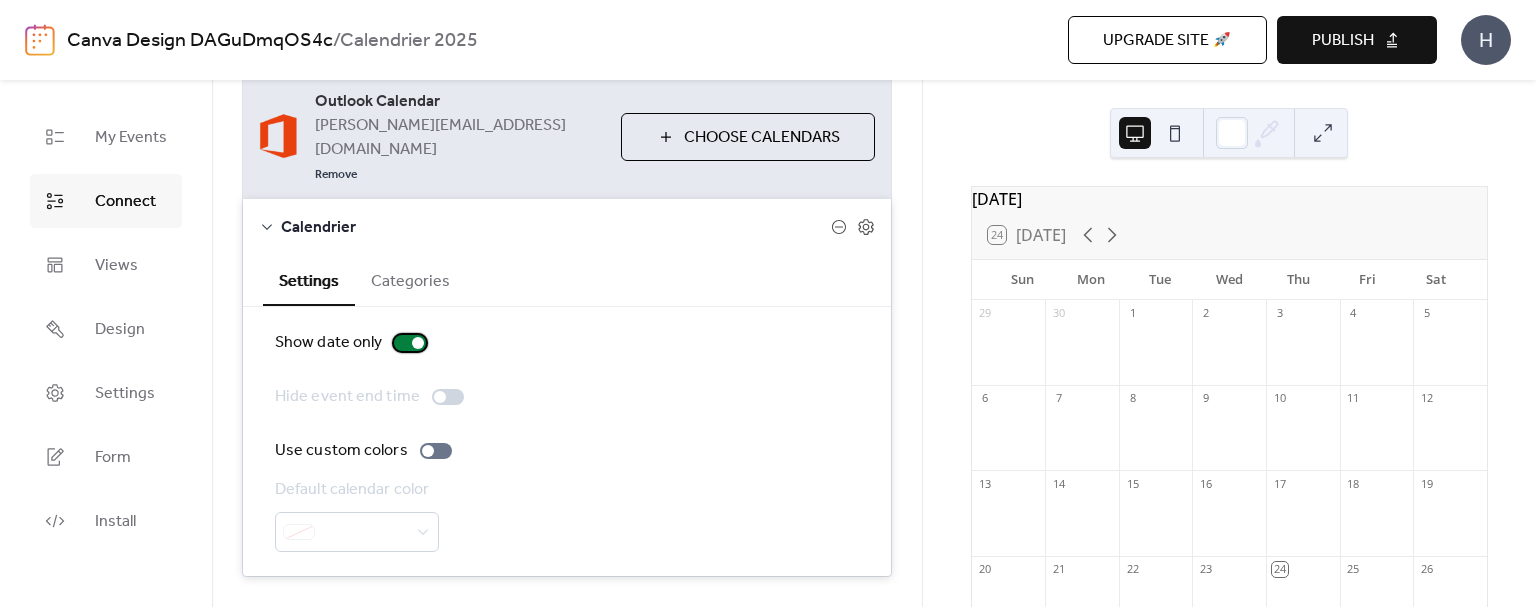 click at bounding box center [410, 343] 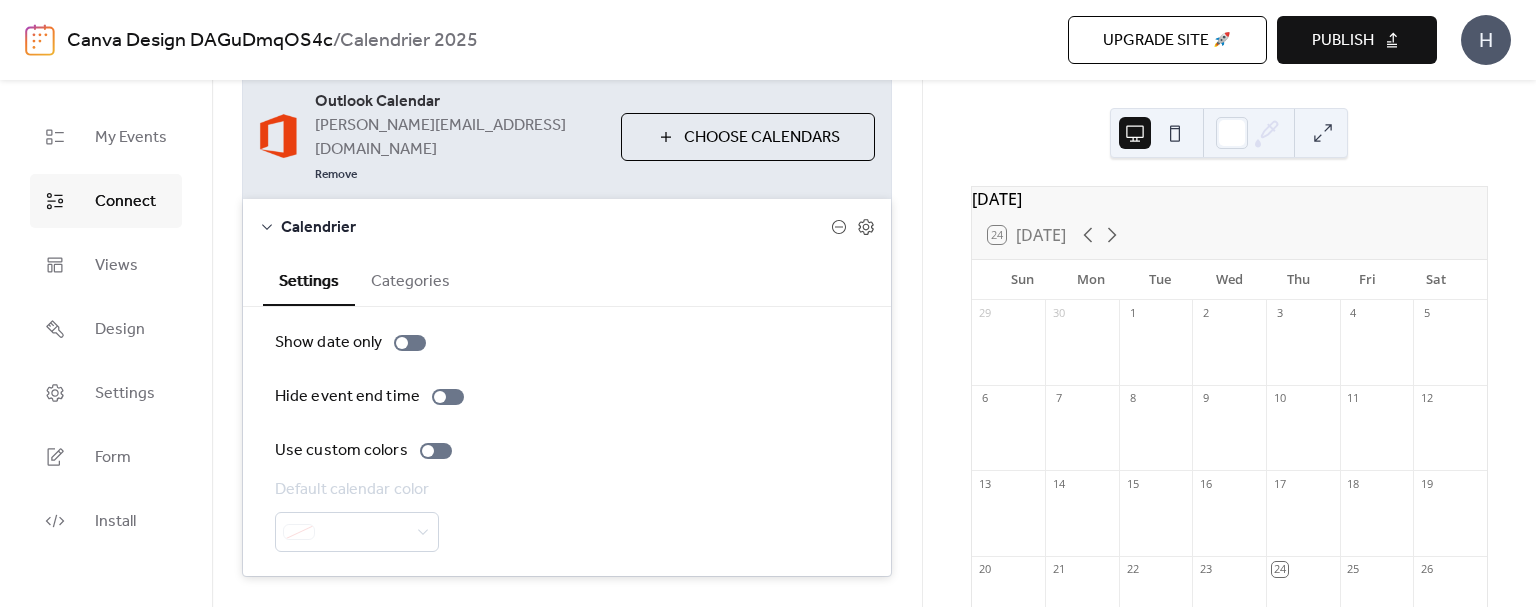 click on "Calendrier" at bounding box center (556, 228) 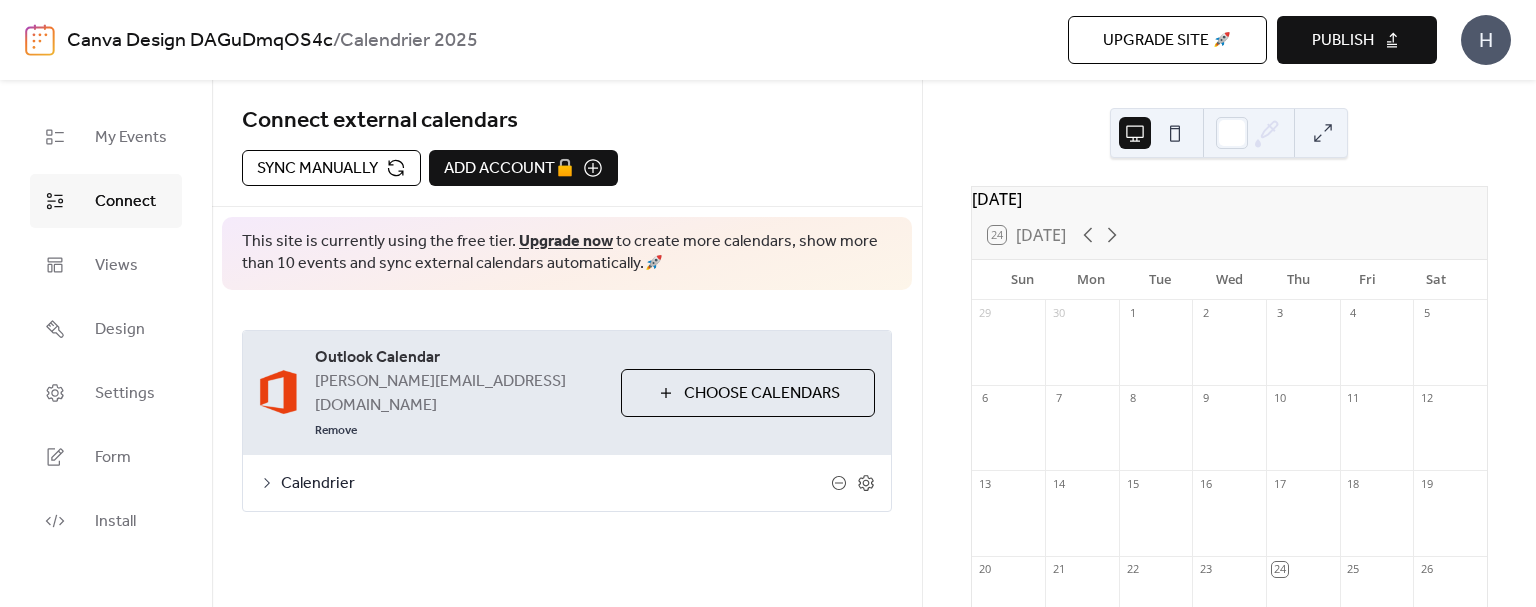 click on "Calendrier" at bounding box center [567, 483] 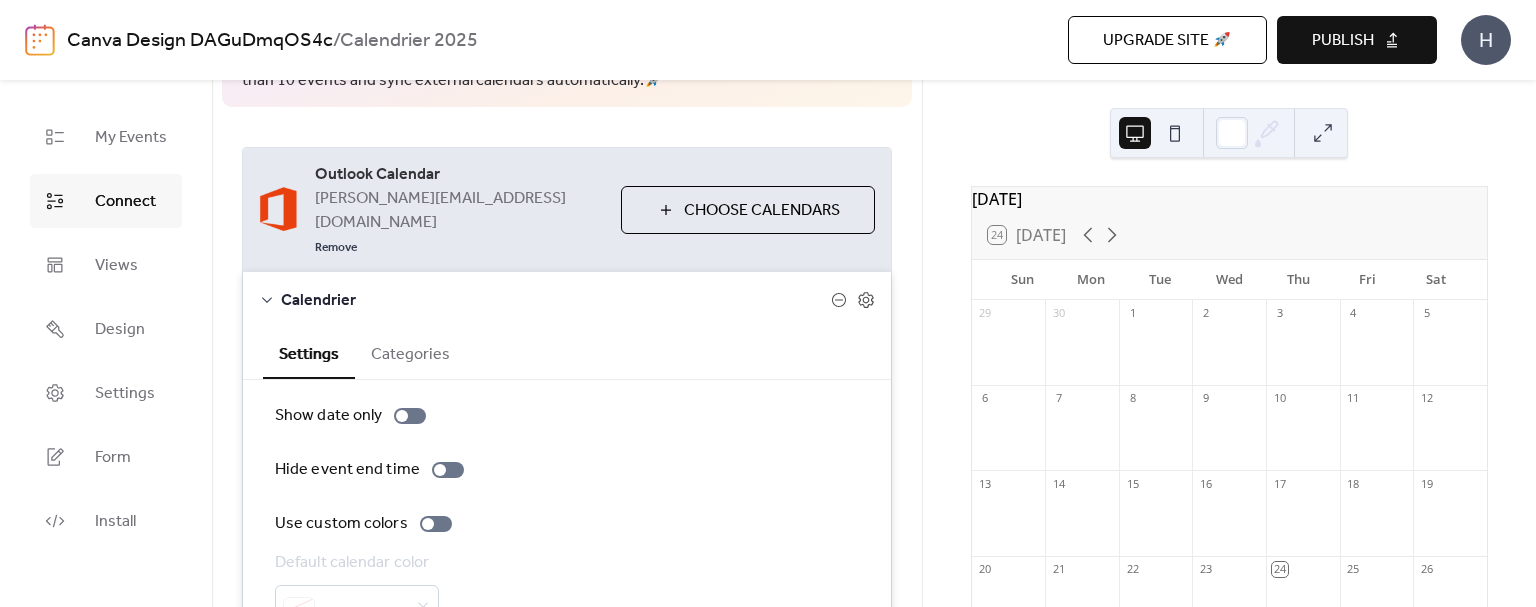 scroll, scrollTop: 256, scrollLeft: 0, axis: vertical 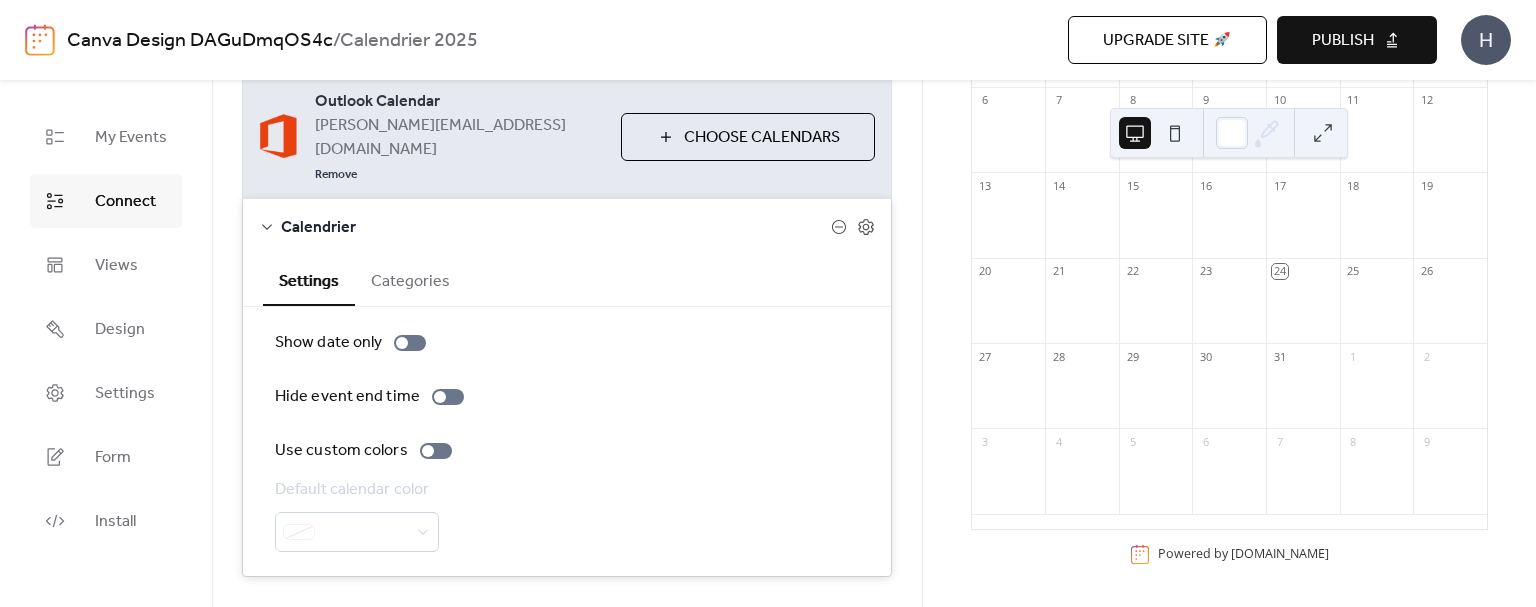 drag, startPoint x: 138, startPoint y: 213, endPoint x: 233, endPoint y: 291, distance: 122.91867 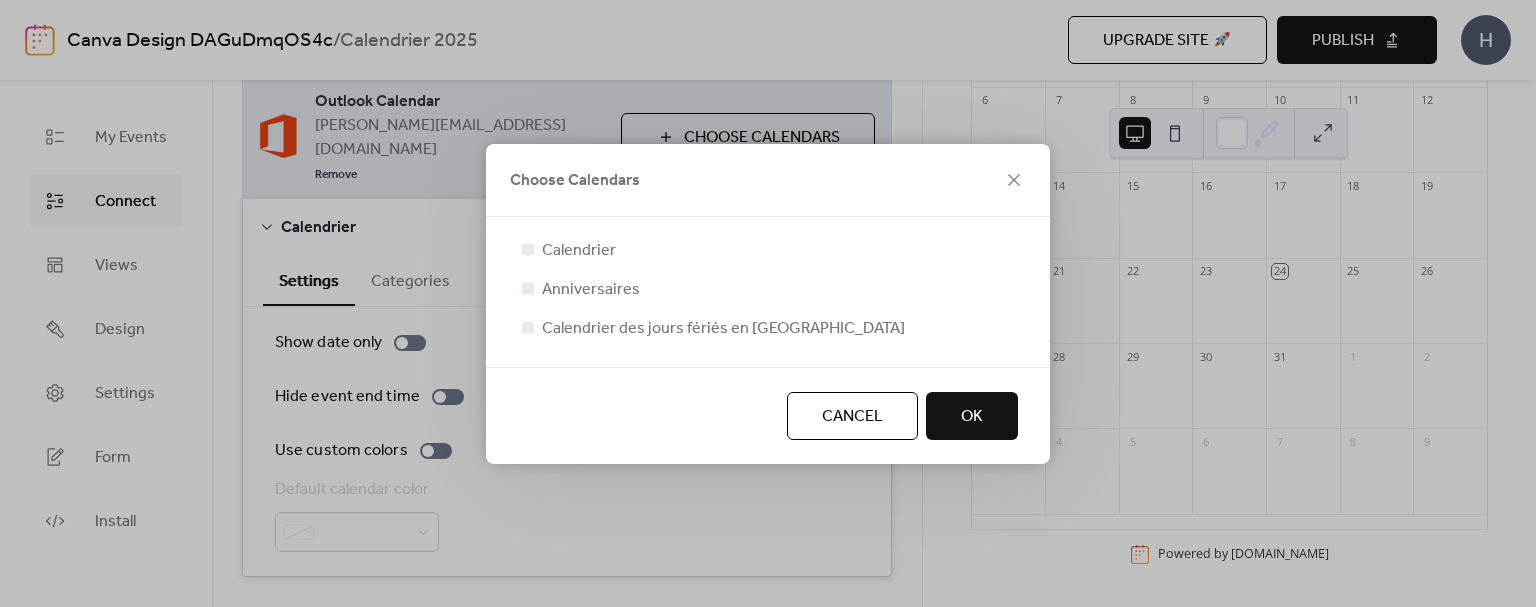scroll, scrollTop: 4, scrollLeft: 0, axis: vertical 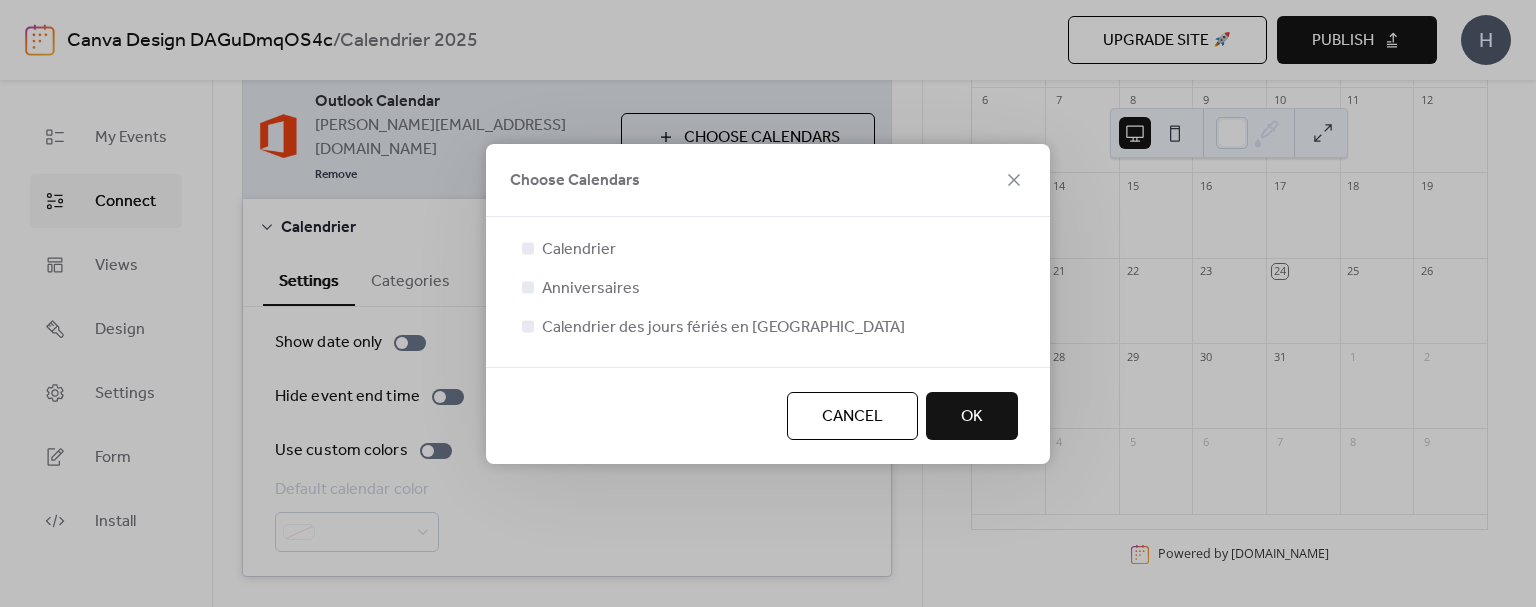 drag, startPoint x: 512, startPoint y: 323, endPoint x: 538, endPoint y: 327, distance: 26.305893 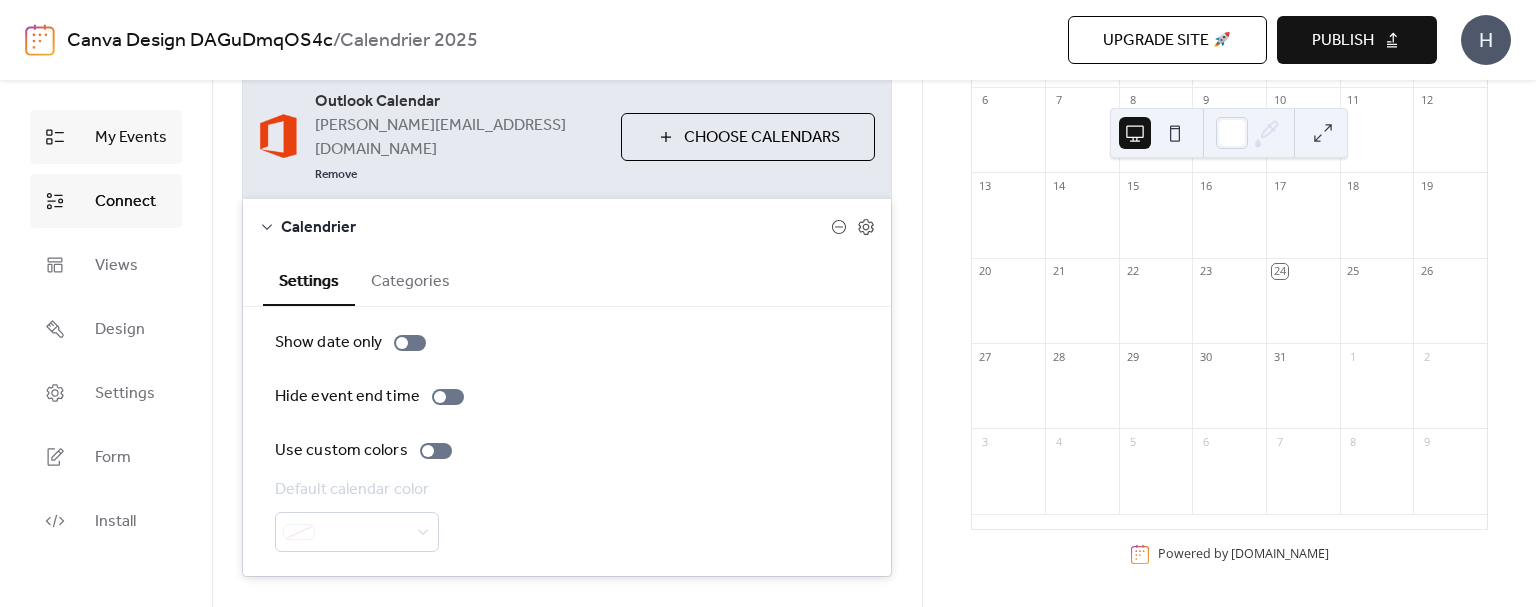 click on "My Events" at bounding box center [131, 138] 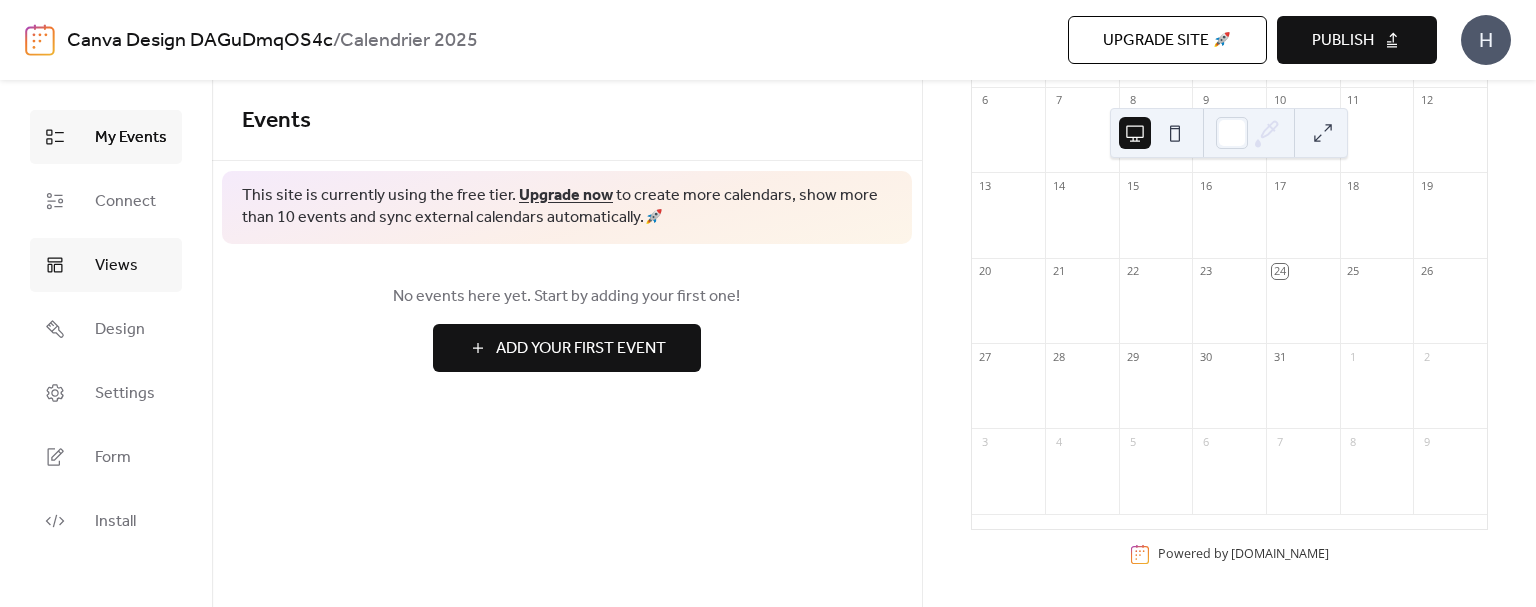 click on "Views" at bounding box center [106, 265] 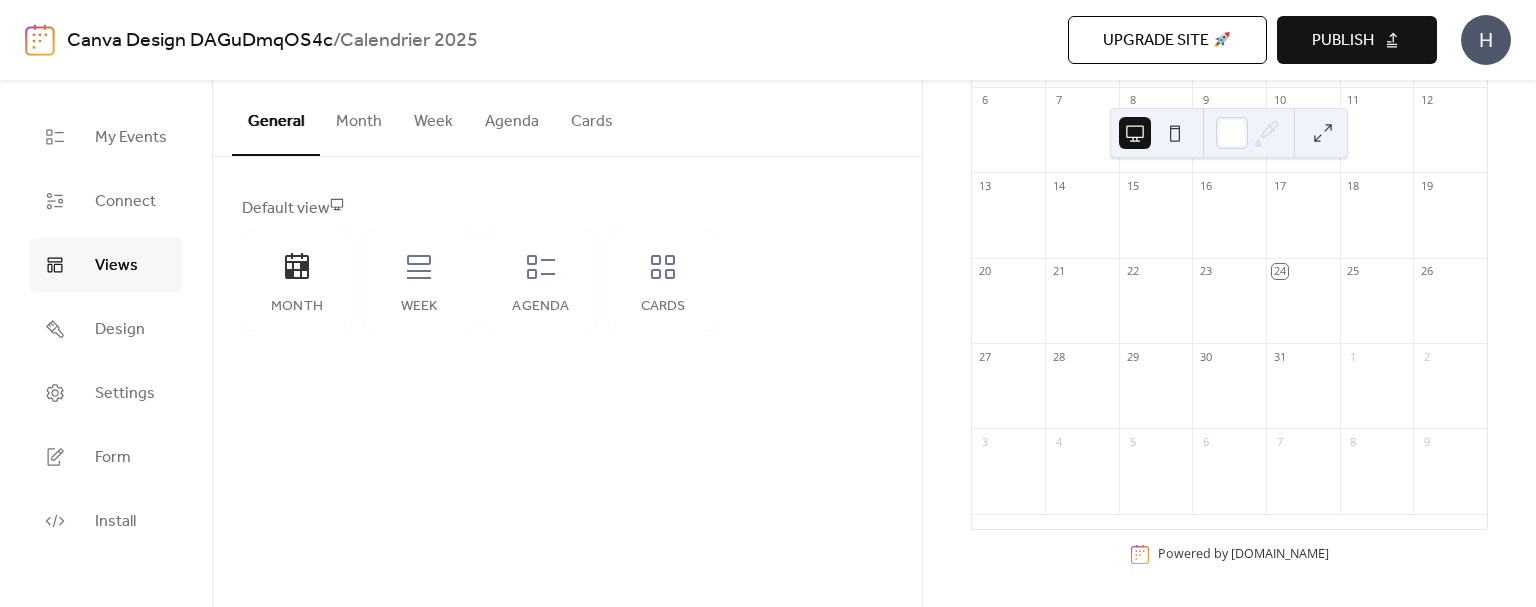 drag, startPoint x: 92, startPoint y: 323, endPoint x: 189, endPoint y: 415, distance: 133.68994 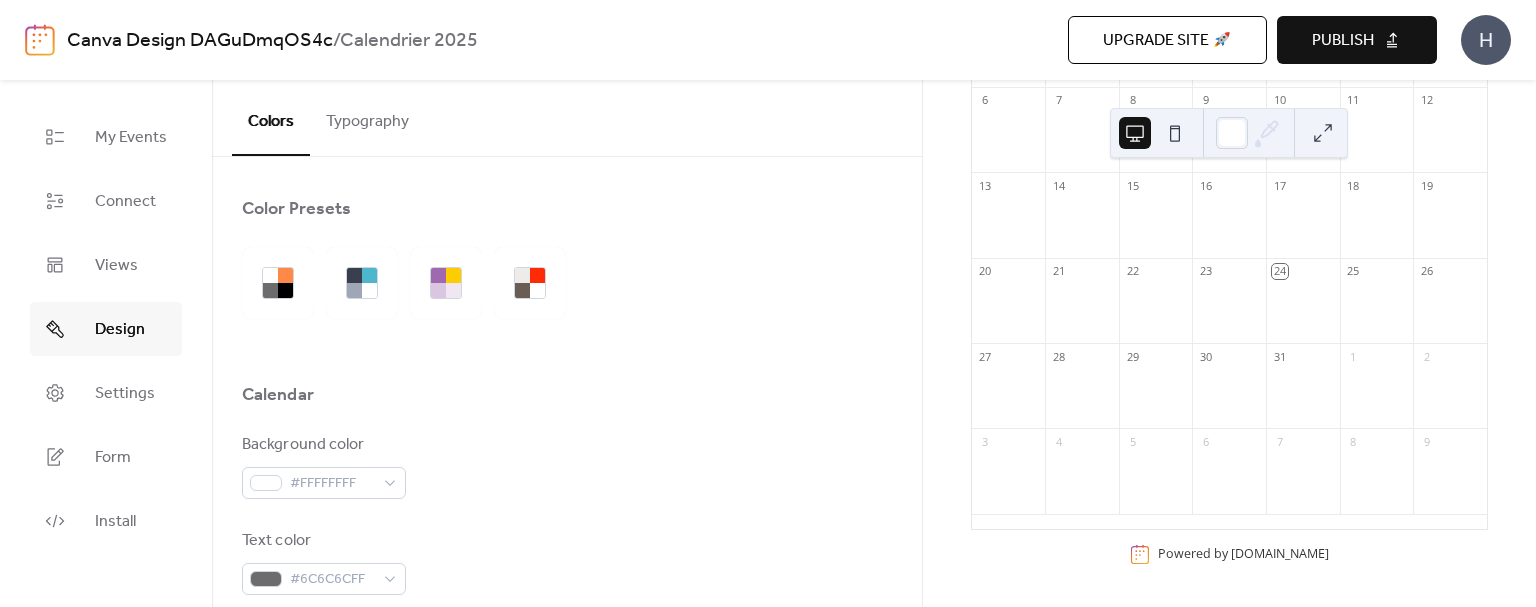 scroll, scrollTop: 300, scrollLeft: 0, axis: vertical 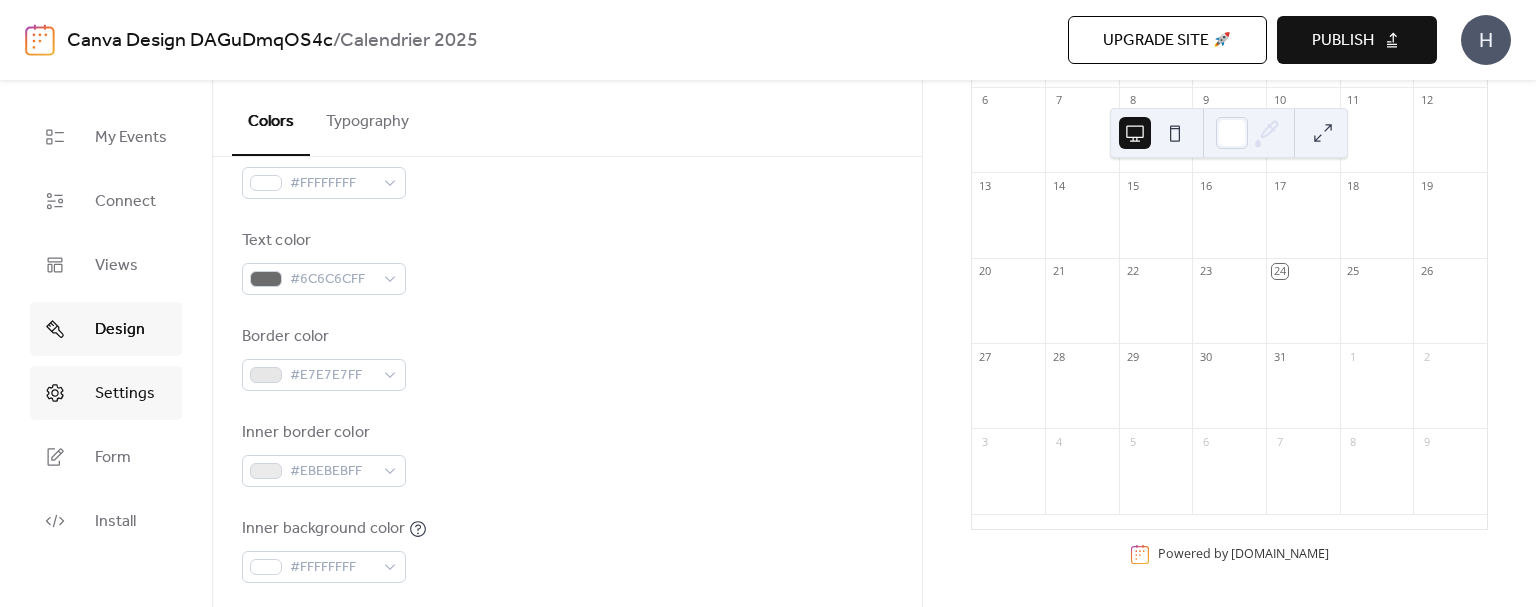 drag, startPoint x: 102, startPoint y: 385, endPoint x: 160, endPoint y: 417, distance: 66.24198 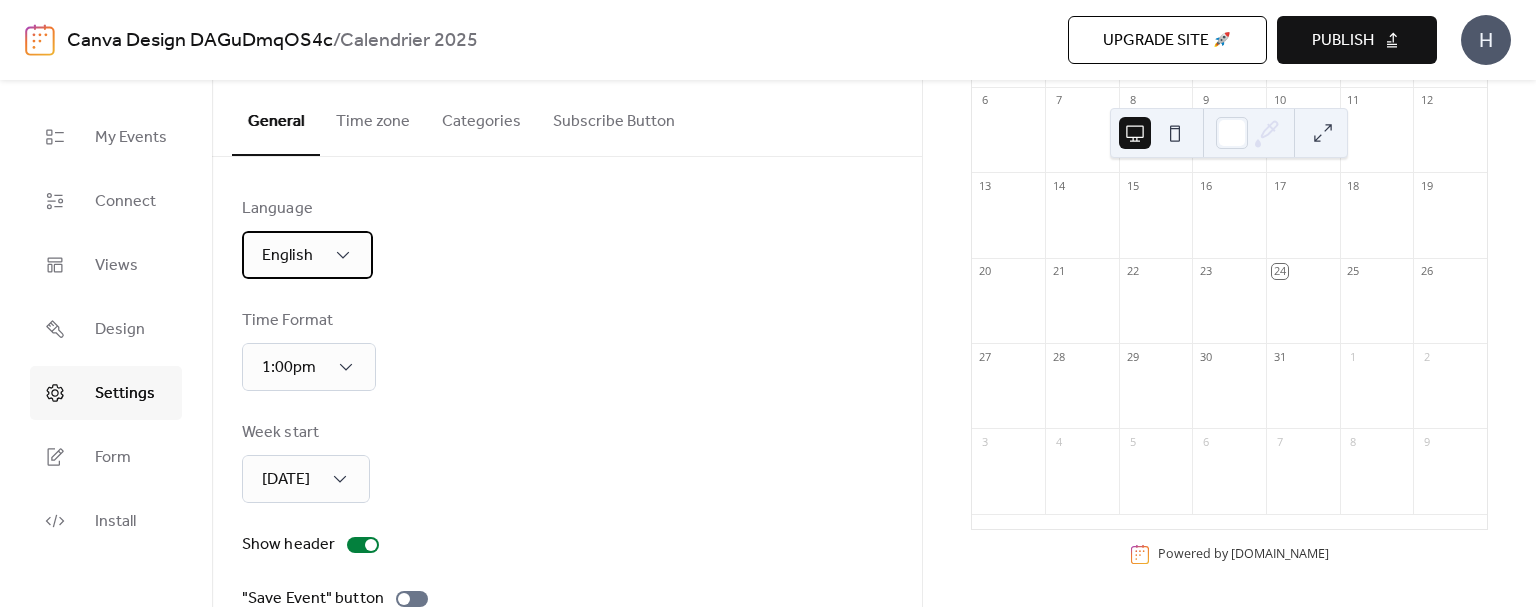 click on "English" at bounding box center [307, 255] 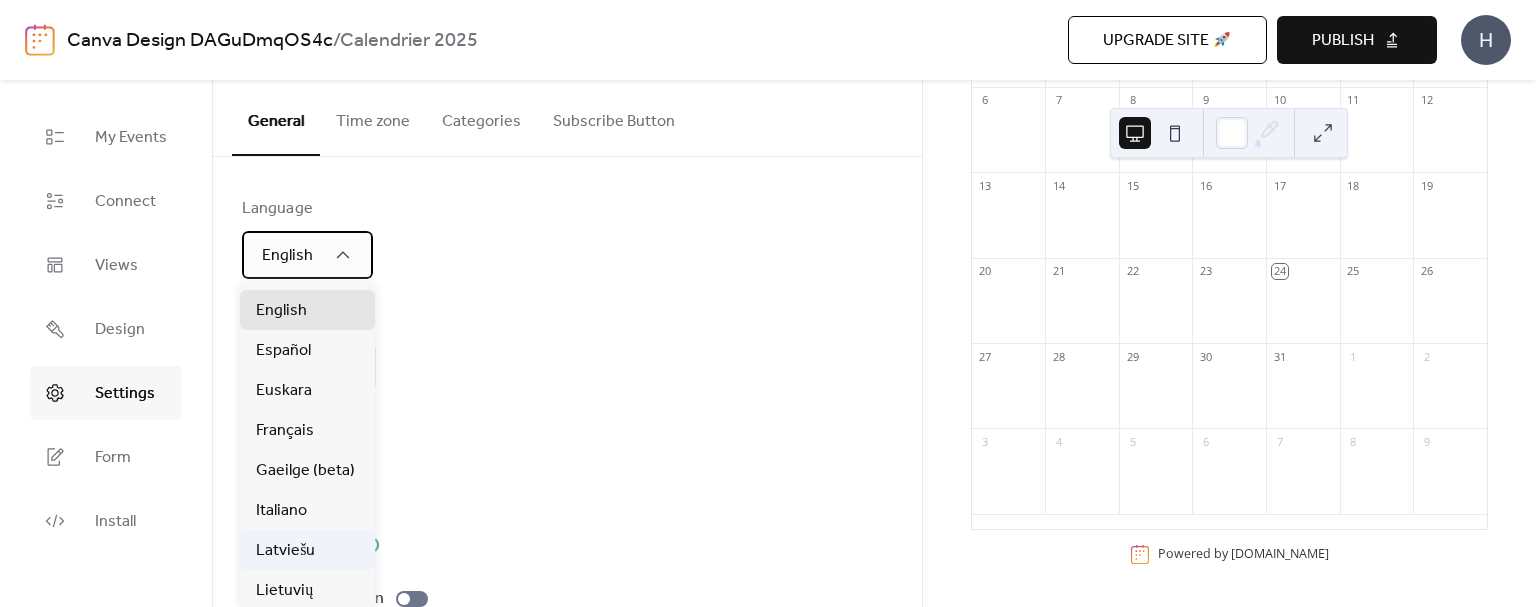 scroll, scrollTop: 300, scrollLeft: 0, axis: vertical 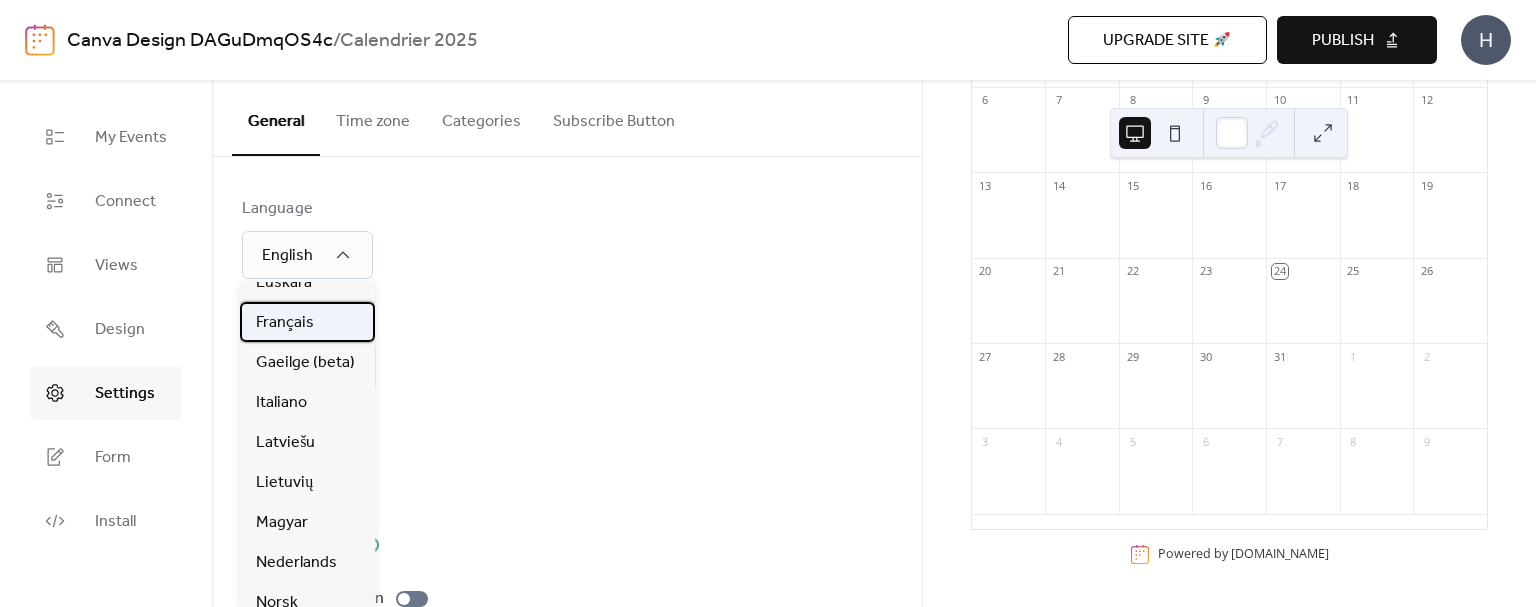 click on "Français" at bounding box center [285, 323] 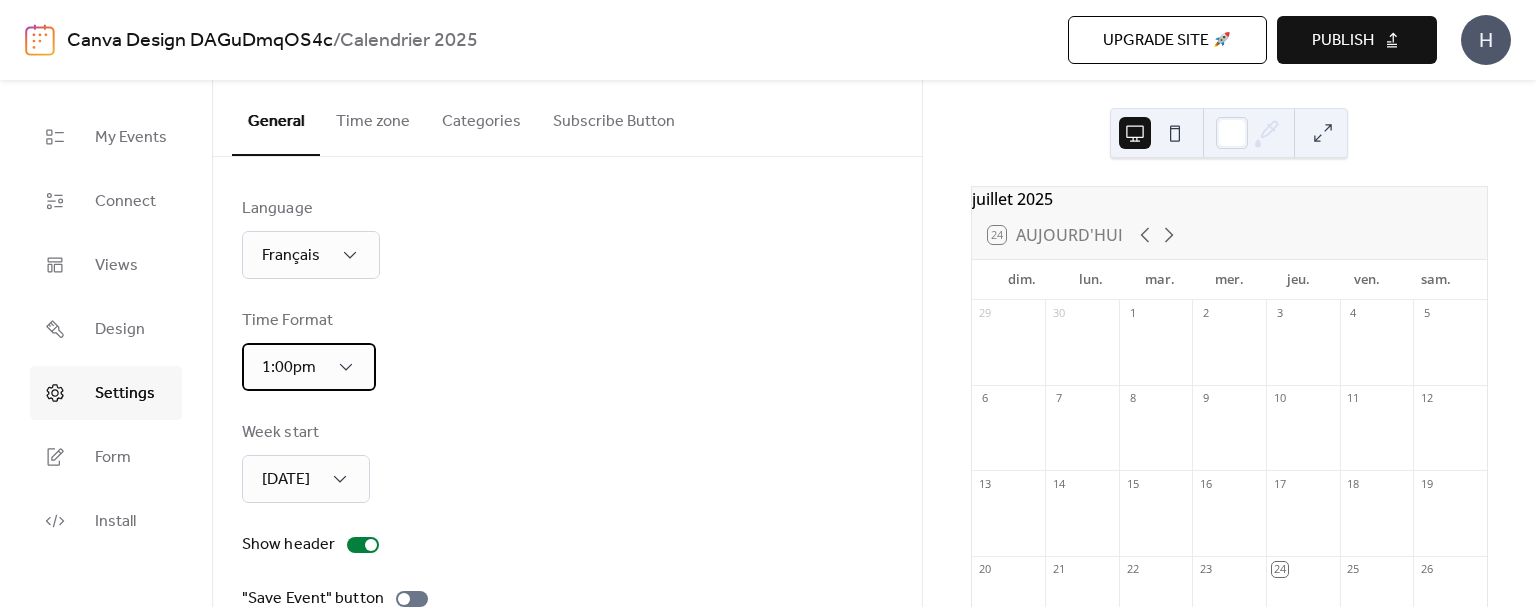 click on "1:00pm" at bounding box center [309, 367] 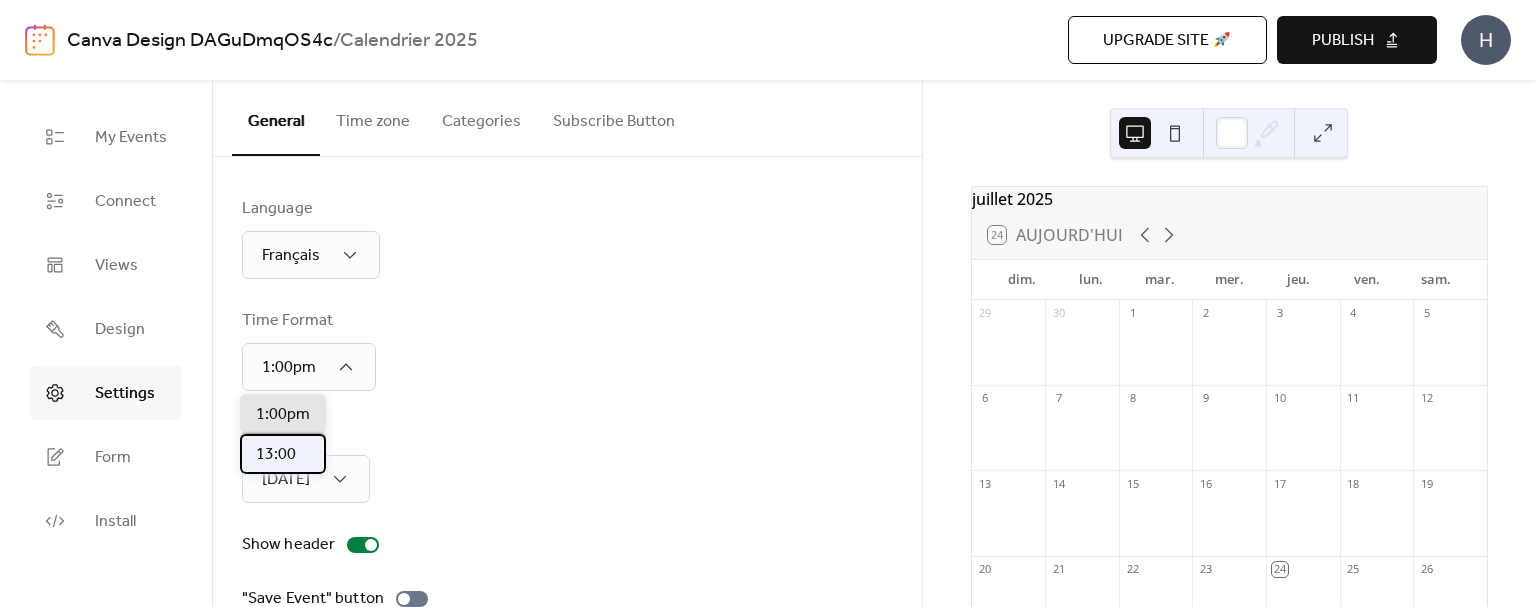 drag, startPoint x: 296, startPoint y: 447, endPoint x: 338, endPoint y: 447, distance: 42 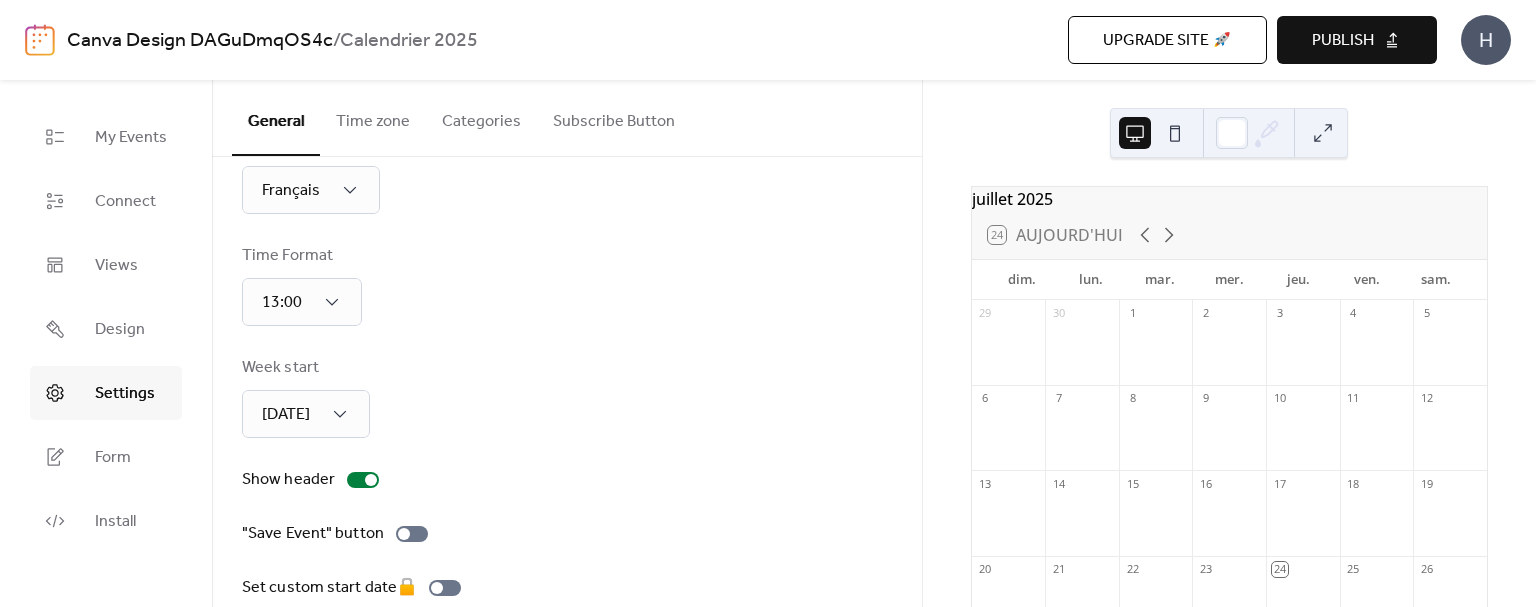 scroll, scrollTop: 100, scrollLeft: 0, axis: vertical 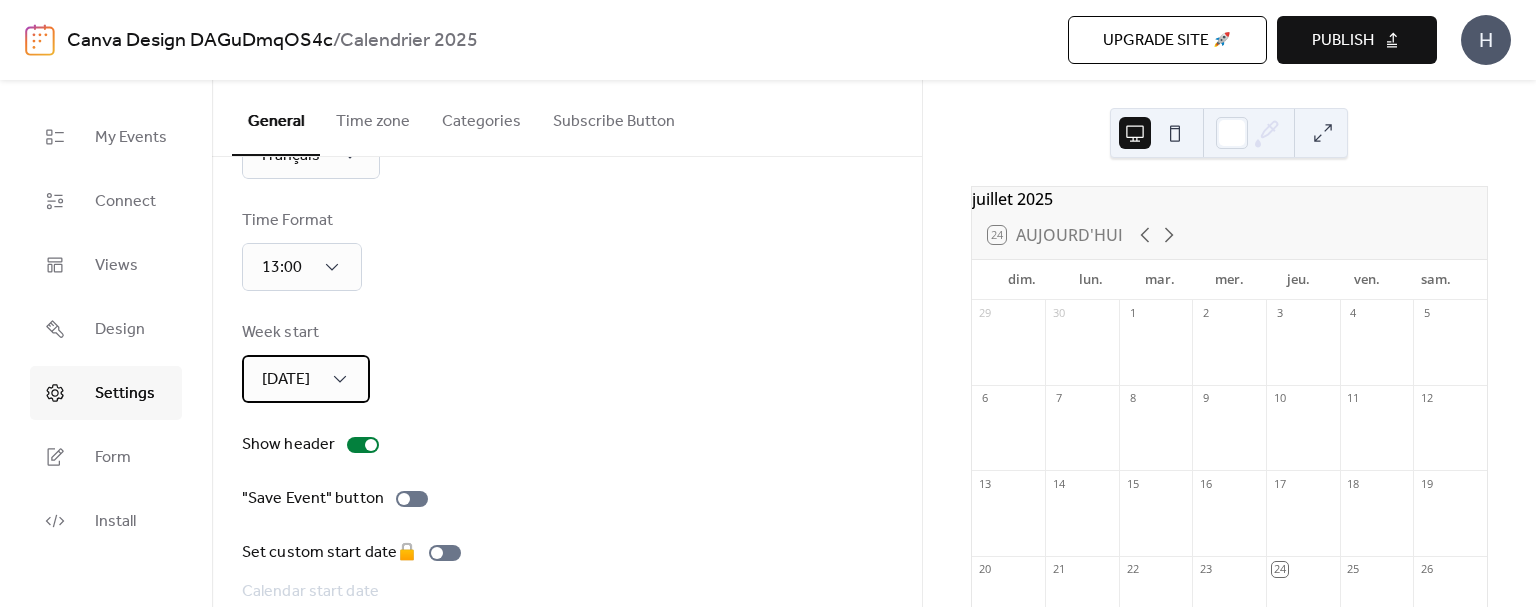 click on "[DATE]" at bounding box center [286, 379] 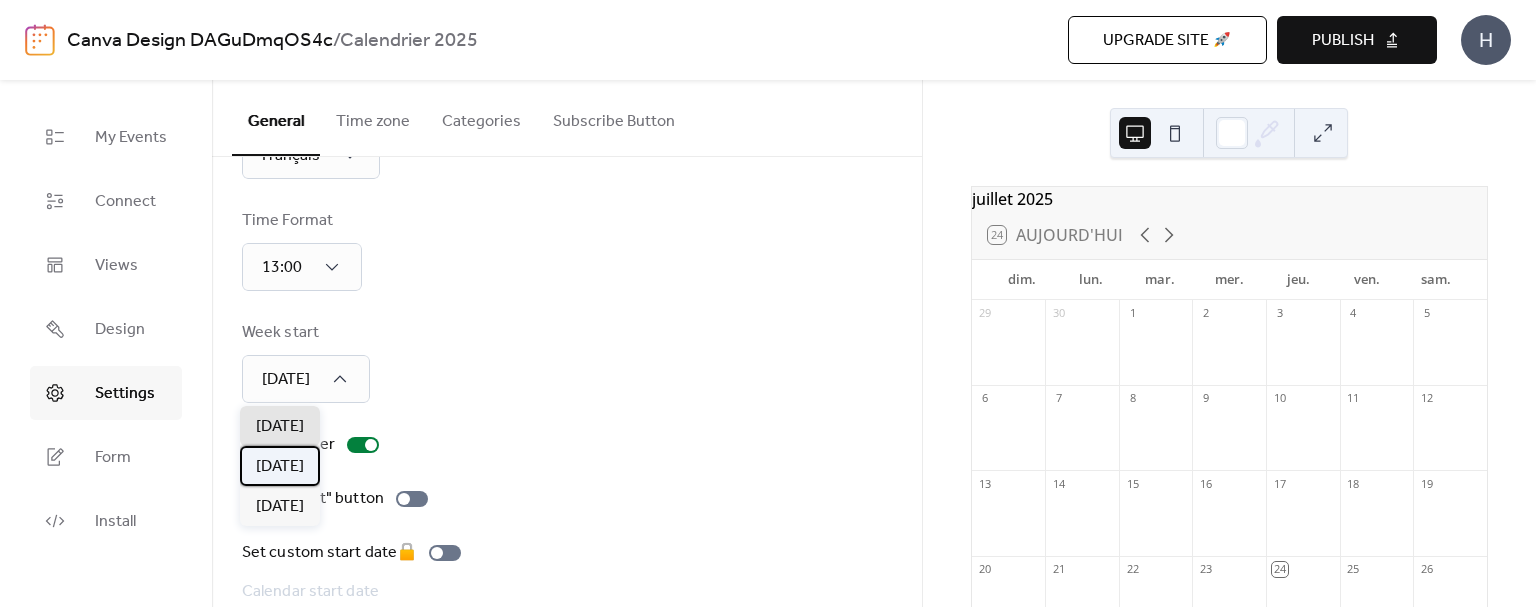 click on "[DATE]" at bounding box center [280, 467] 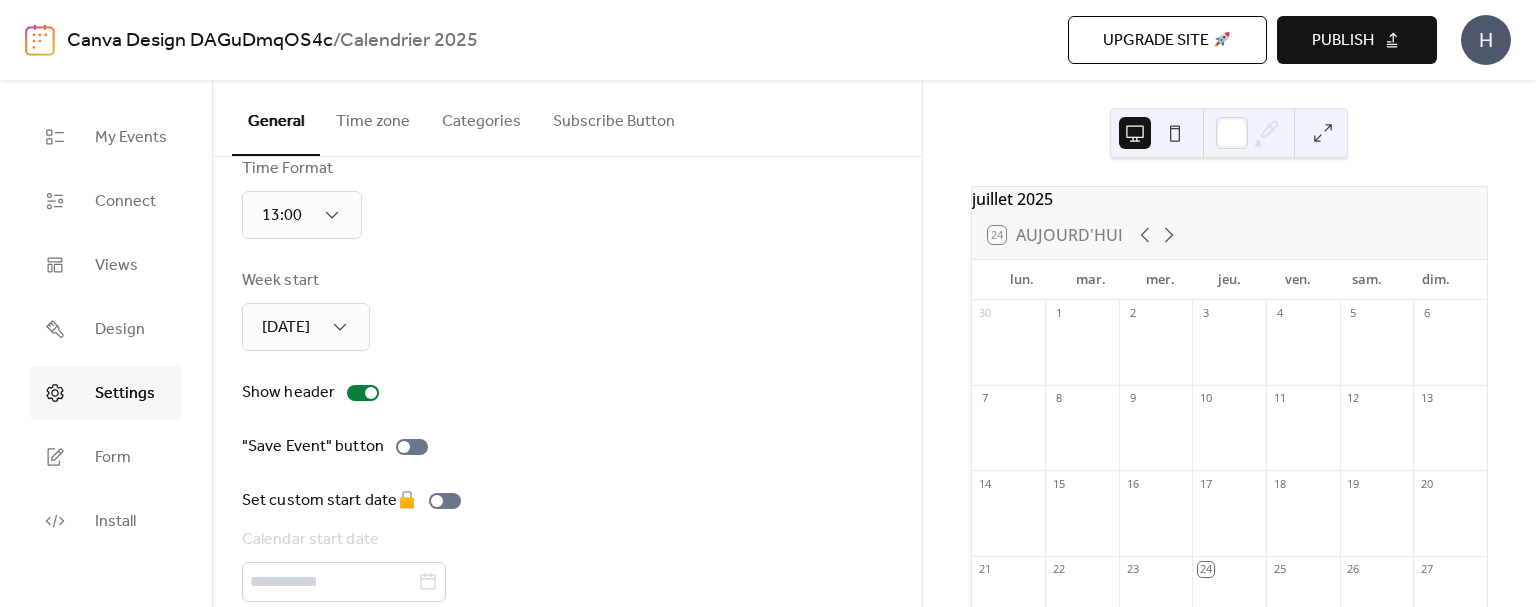 scroll, scrollTop: 240, scrollLeft: 0, axis: vertical 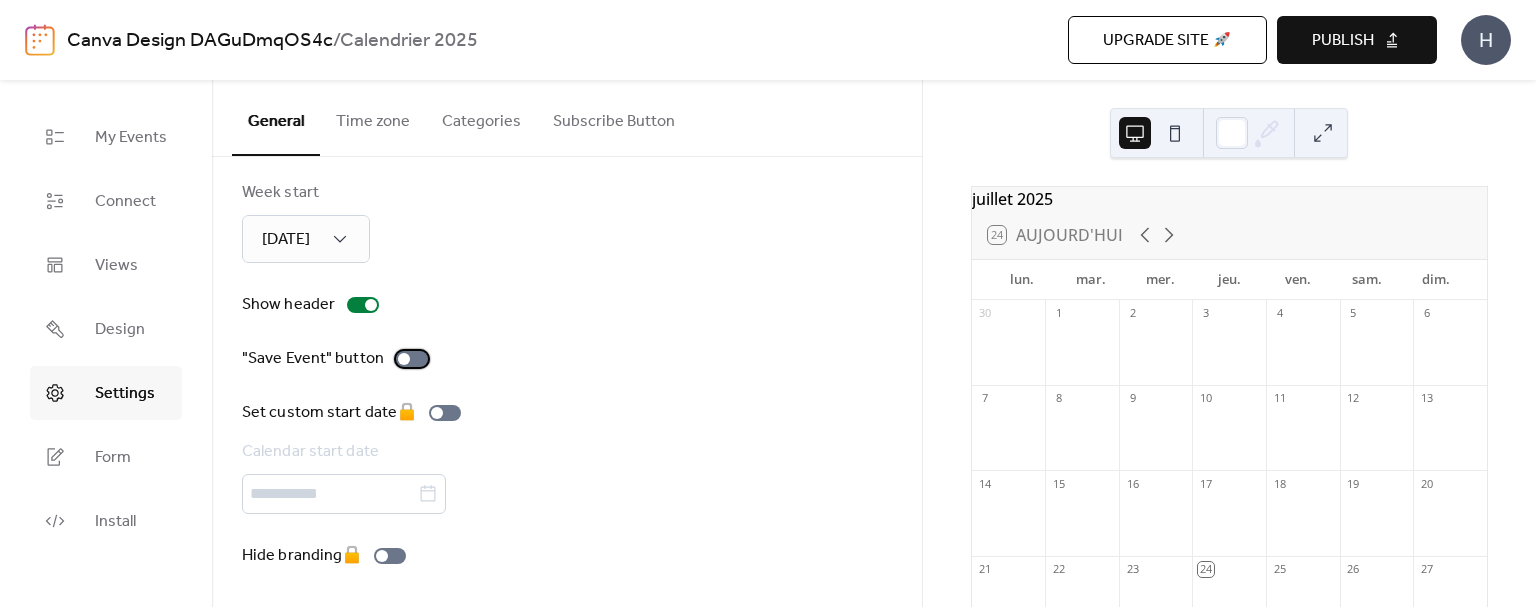 click at bounding box center [412, 359] 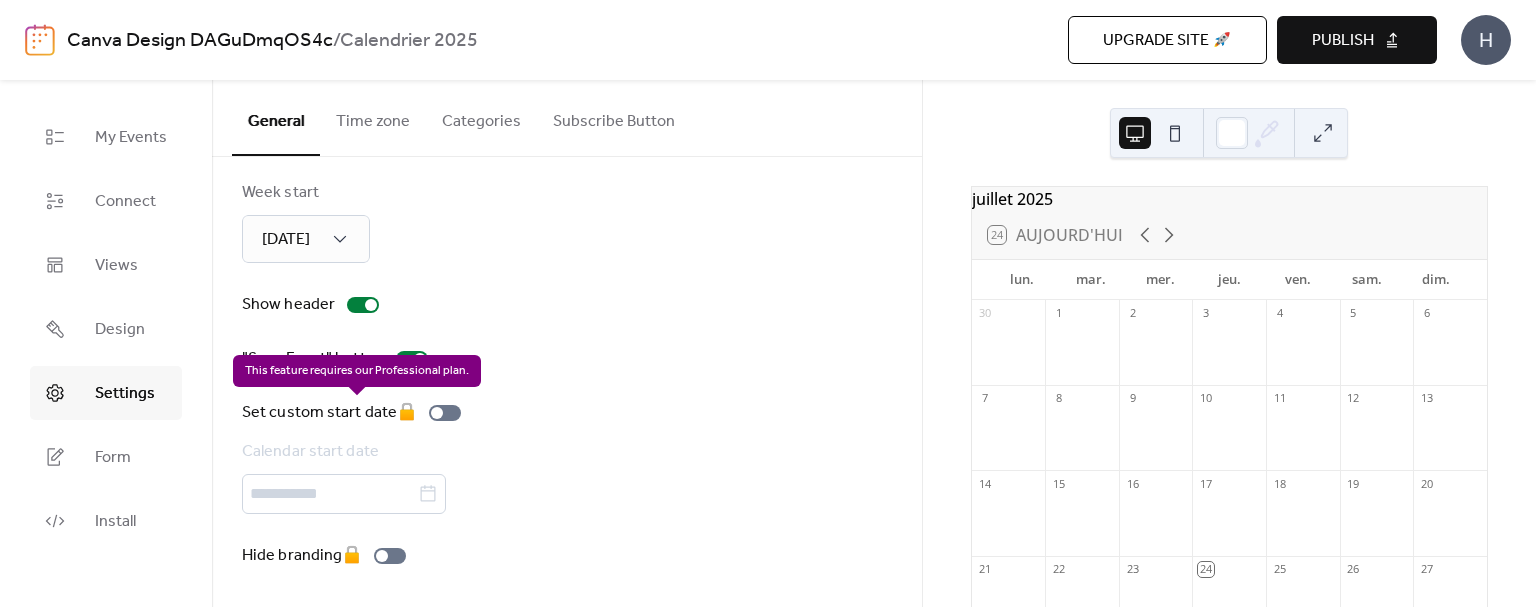 click on "Set custom start date  🔒 Calendar start date" at bounding box center [355, 457] 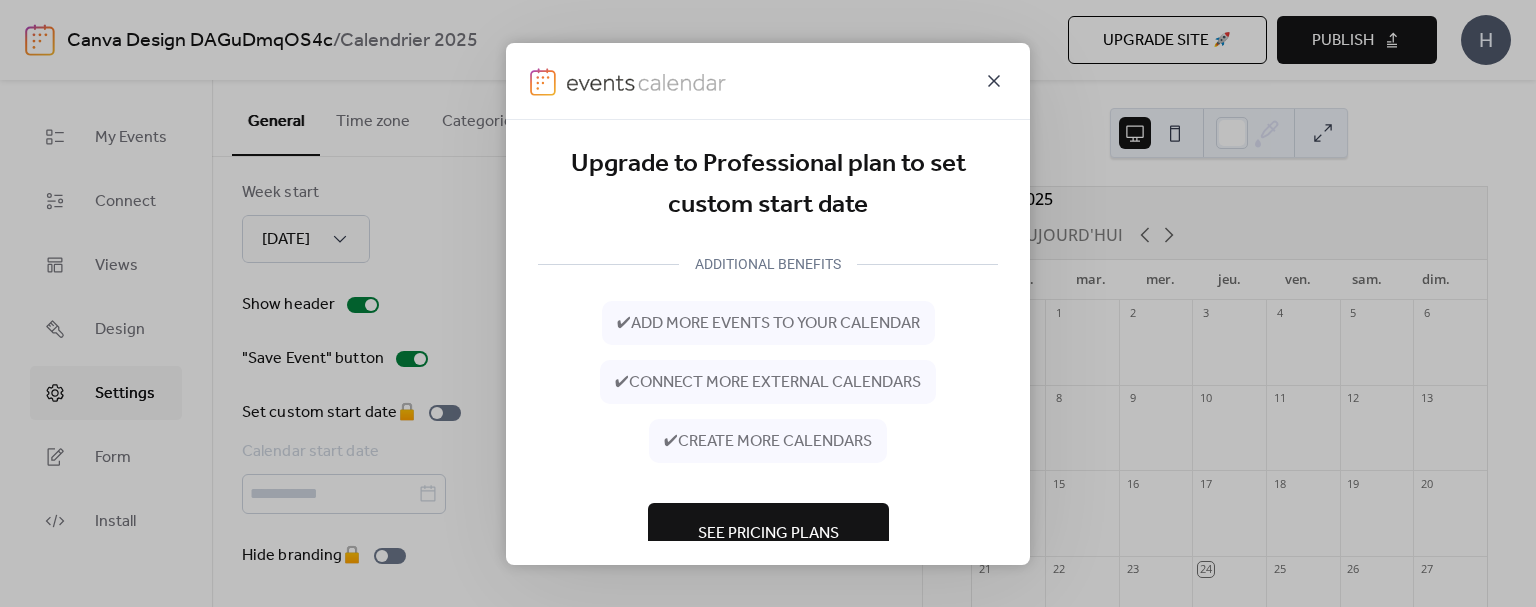 click 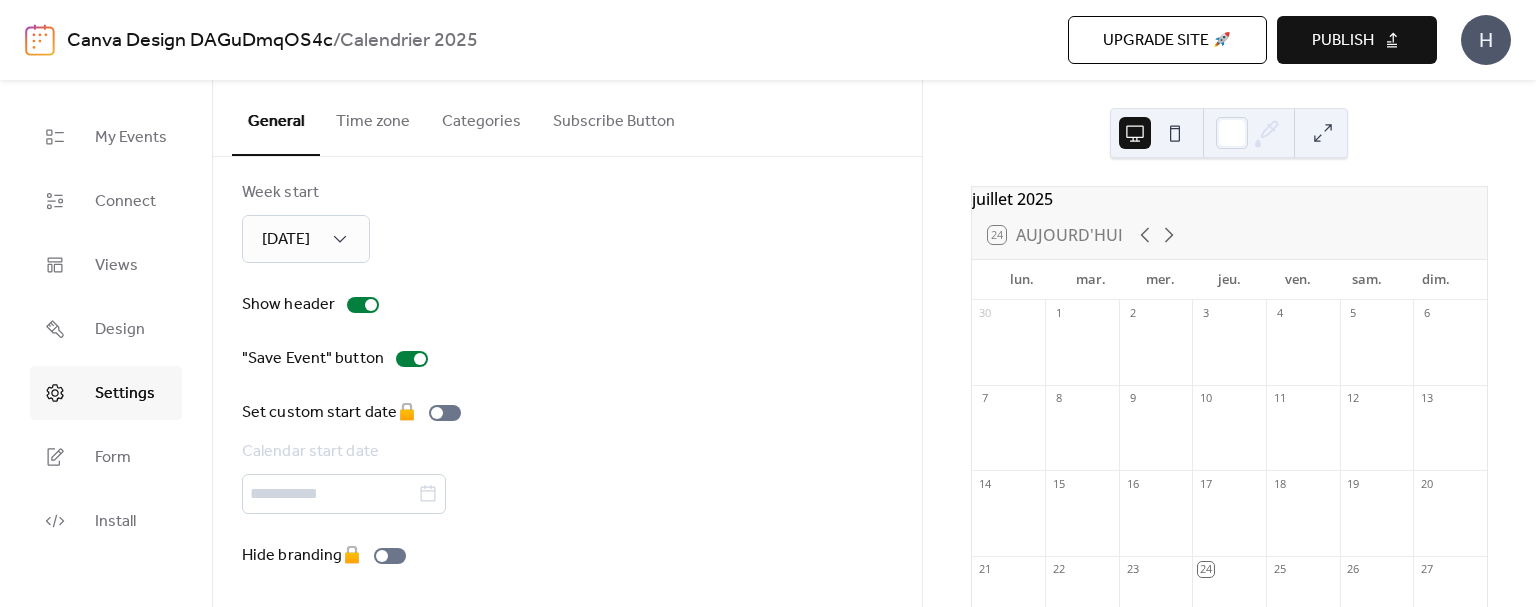 click on "Time zone" at bounding box center (373, 117) 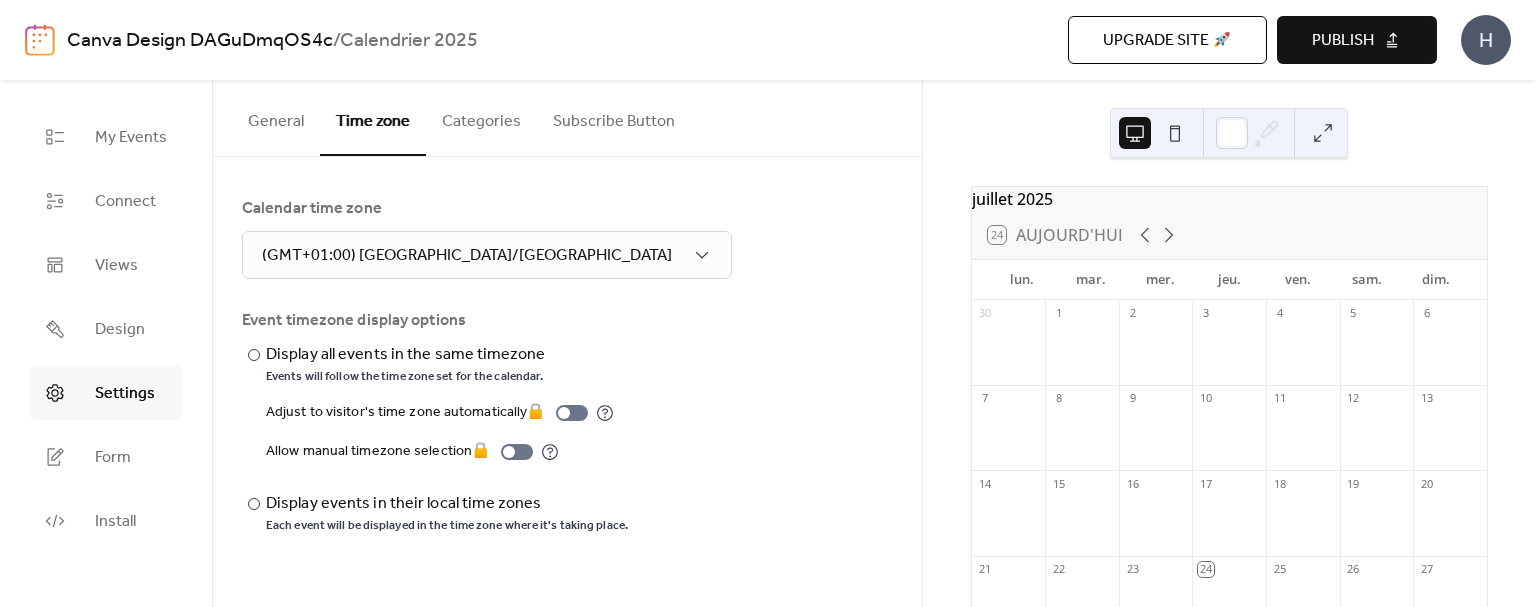 scroll, scrollTop: 0, scrollLeft: 0, axis: both 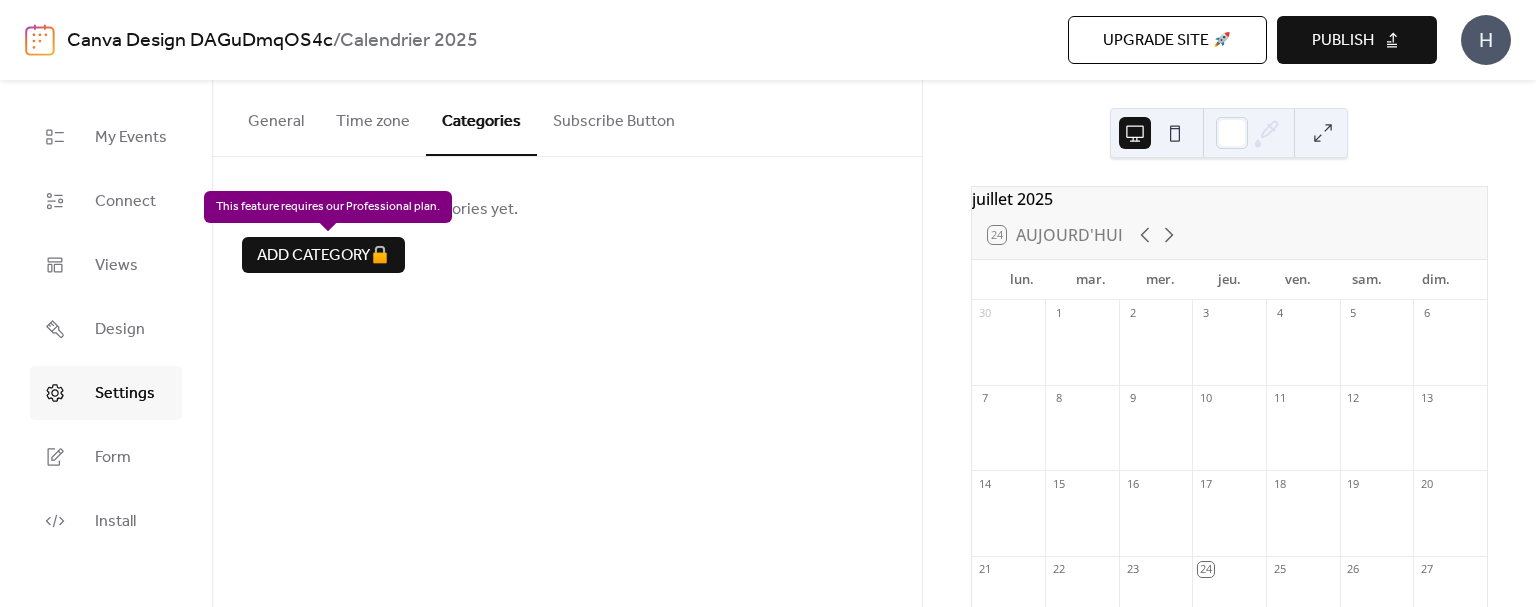 click on "Add category  🔒" at bounding box center (323, 255) 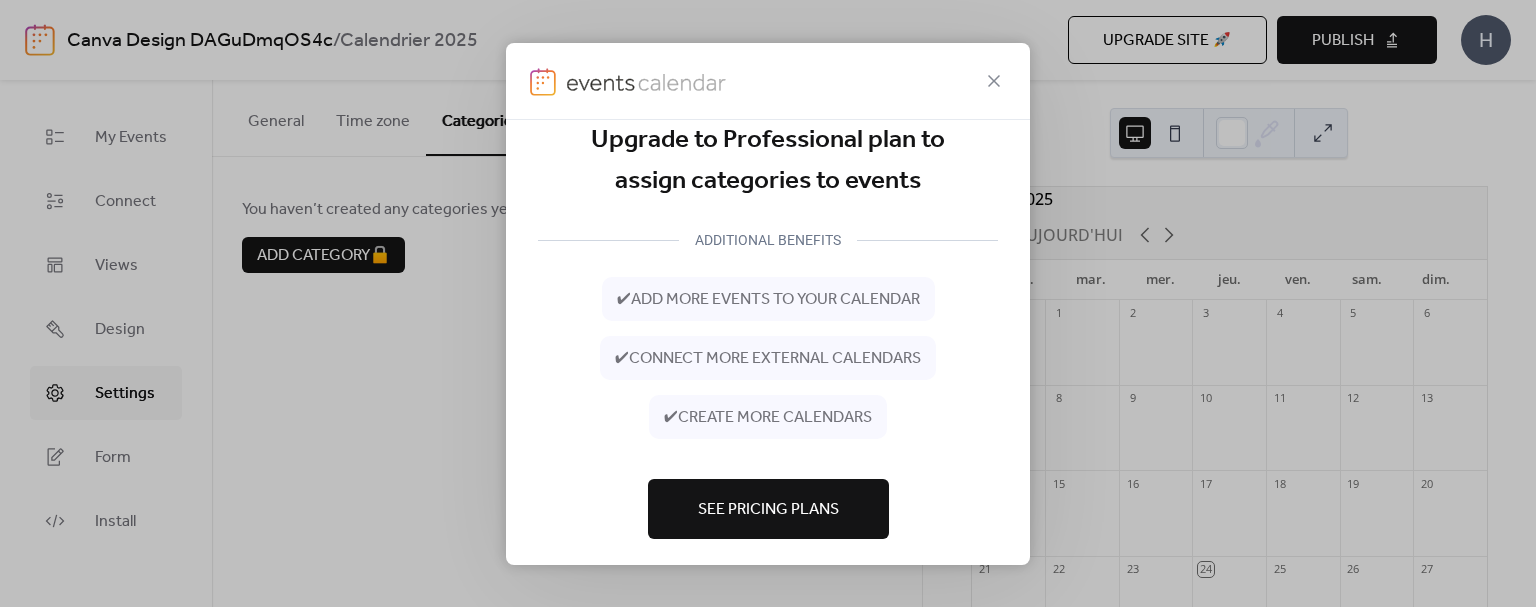 scroll, scrollTop: 37, scrollLeft: 0, axis: vertical 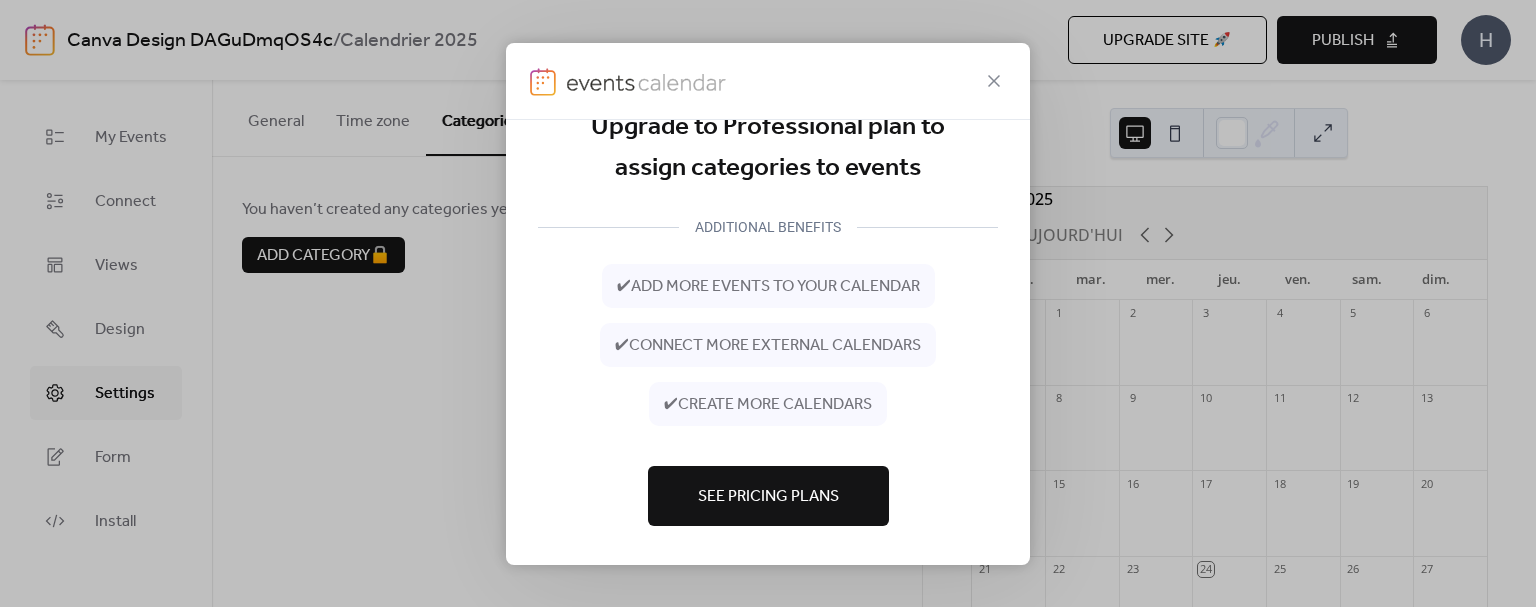 click on "See Pricing Plans" at bounding box center (768, 496) 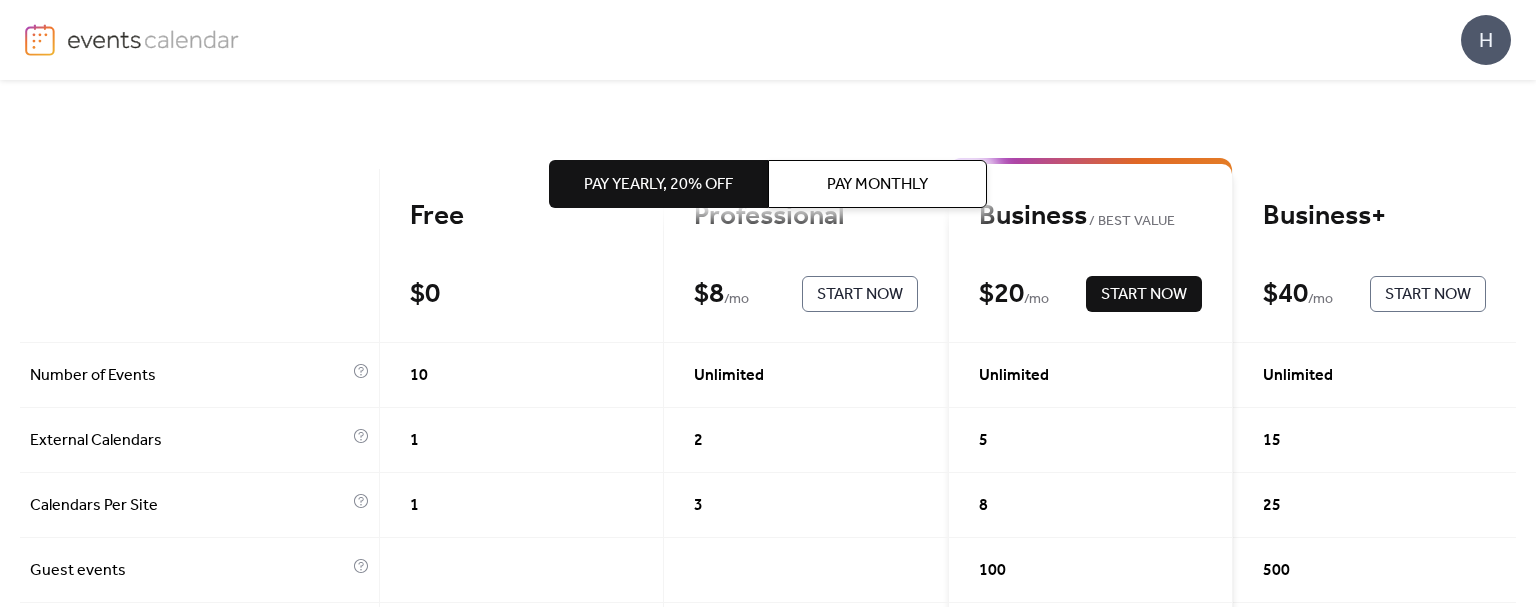 scroll, scrollTop: 0, scrollLeft: 0, axis: both 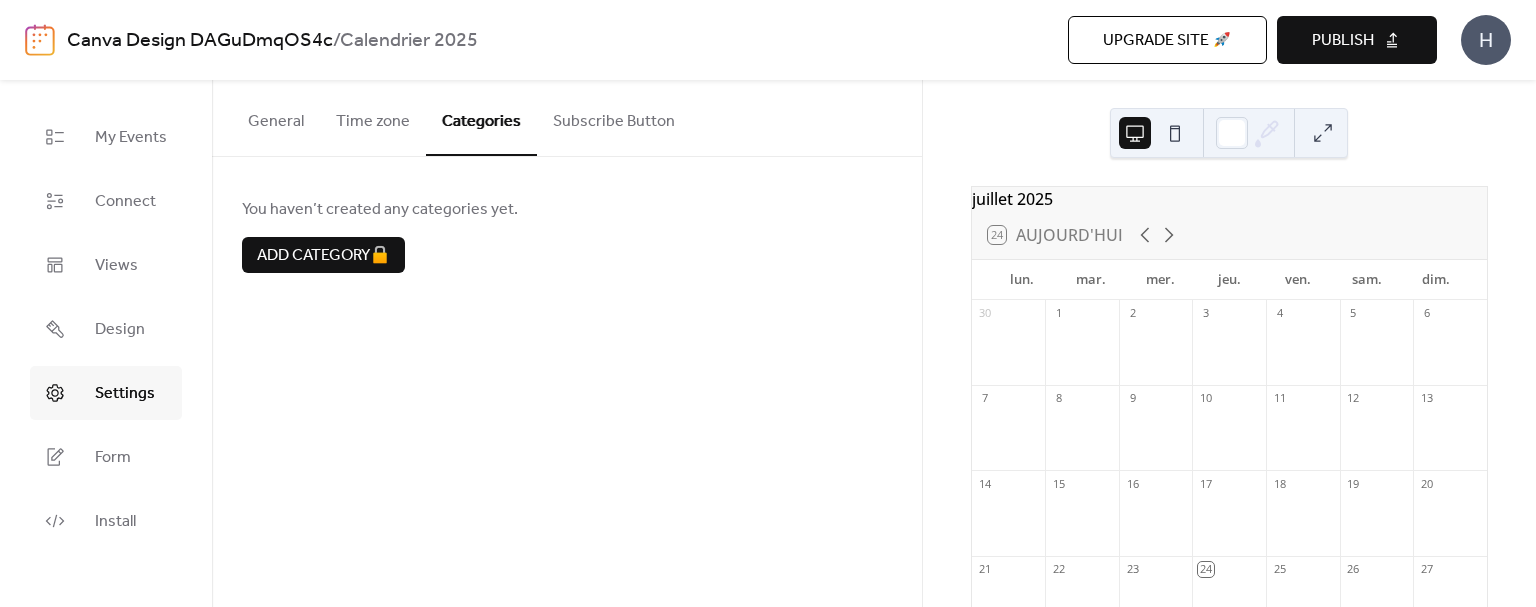 click on "Subscribe Button" at bounding box center [614, 117] 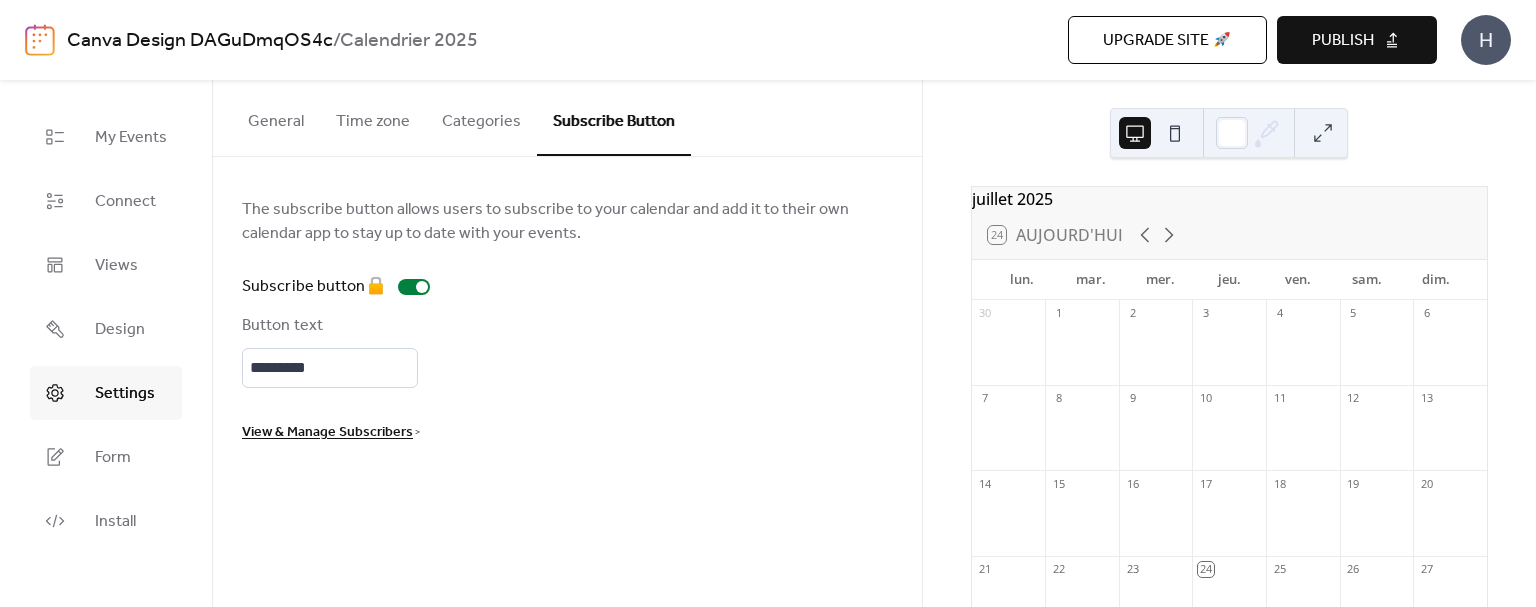 click on "General" at bounding box center (276, 117) 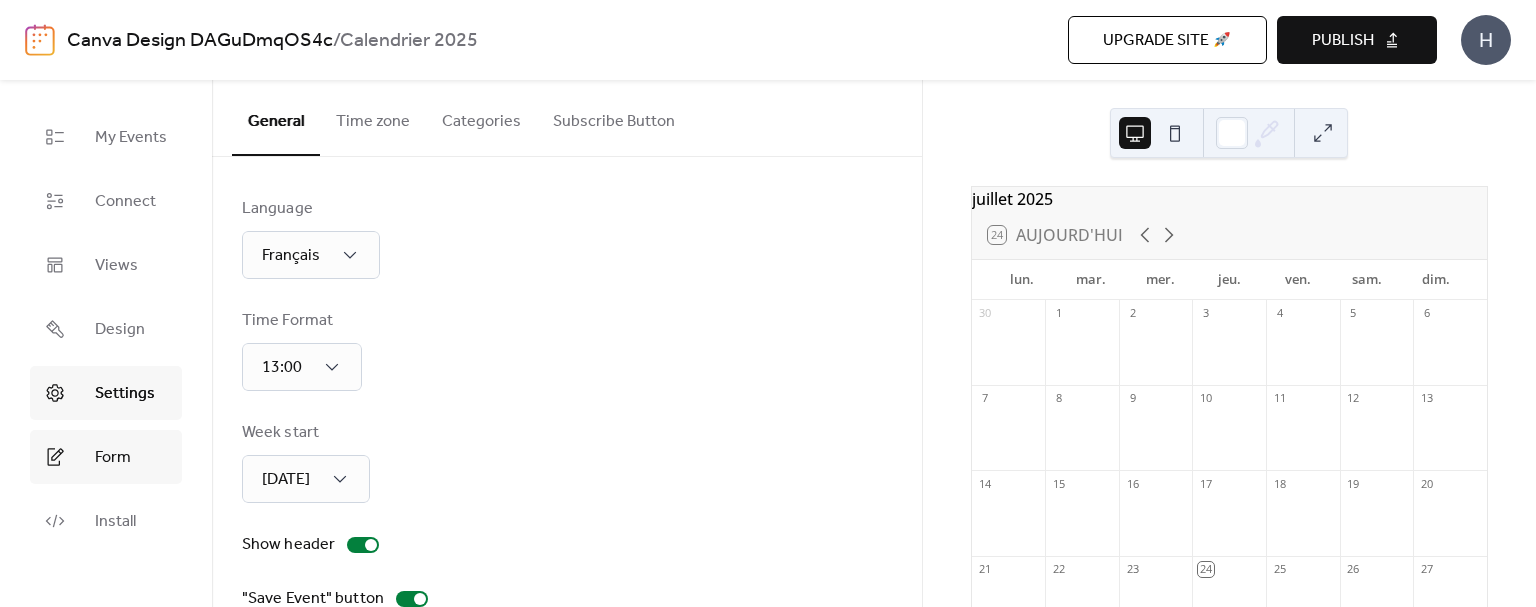click on "Form" at bounding box center [113, 458] 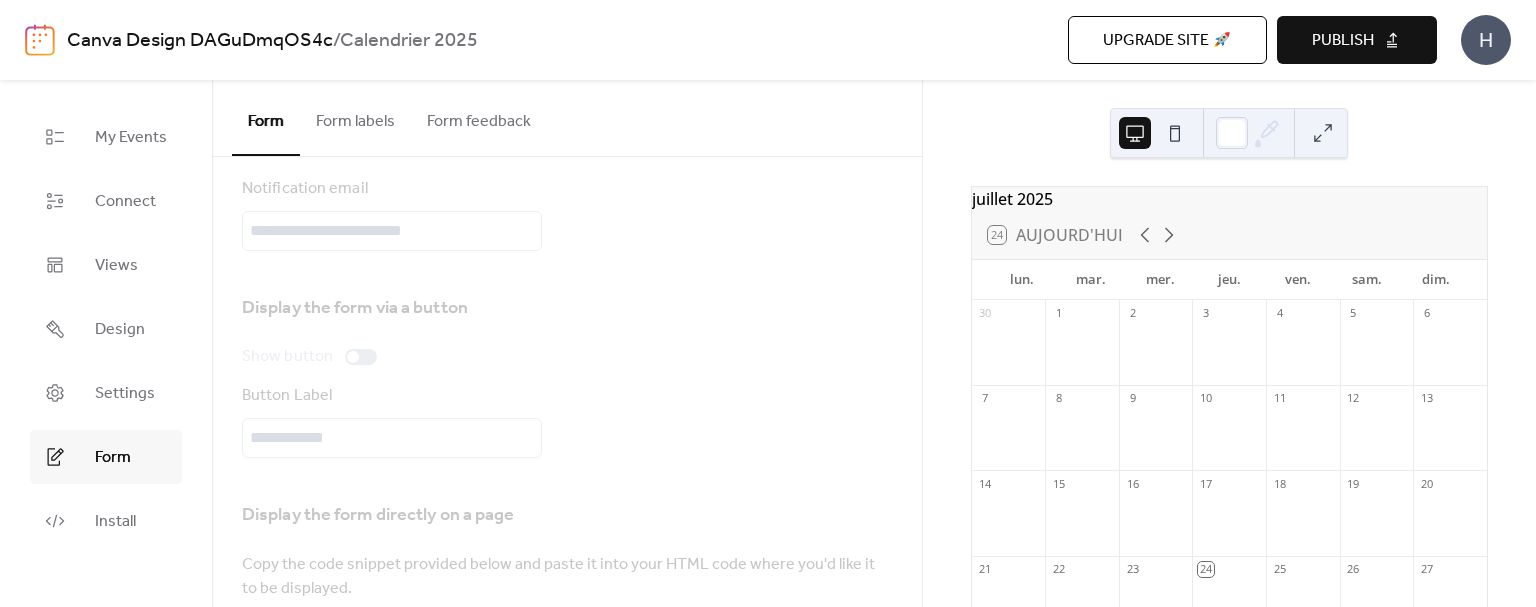 scroll, scrollTop: 208, scrollLeft: 0, axis: vertical 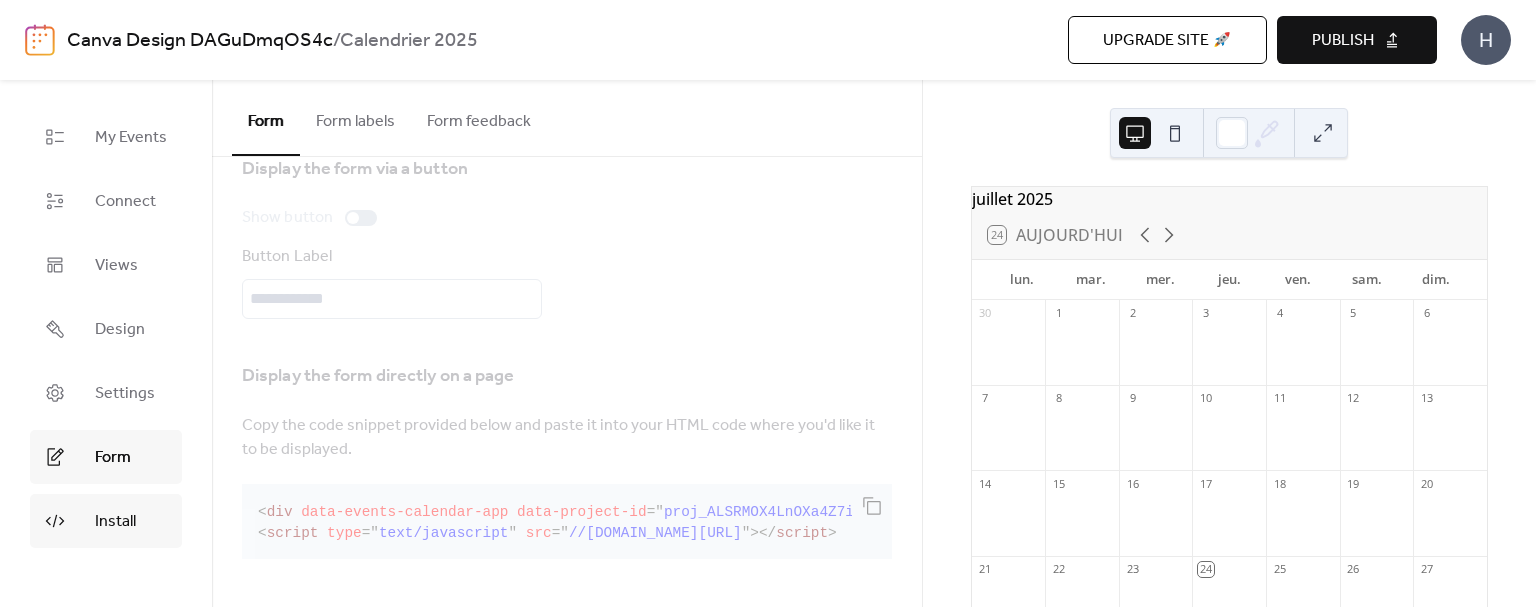 click on "Install" at bounding box center (115, 522) 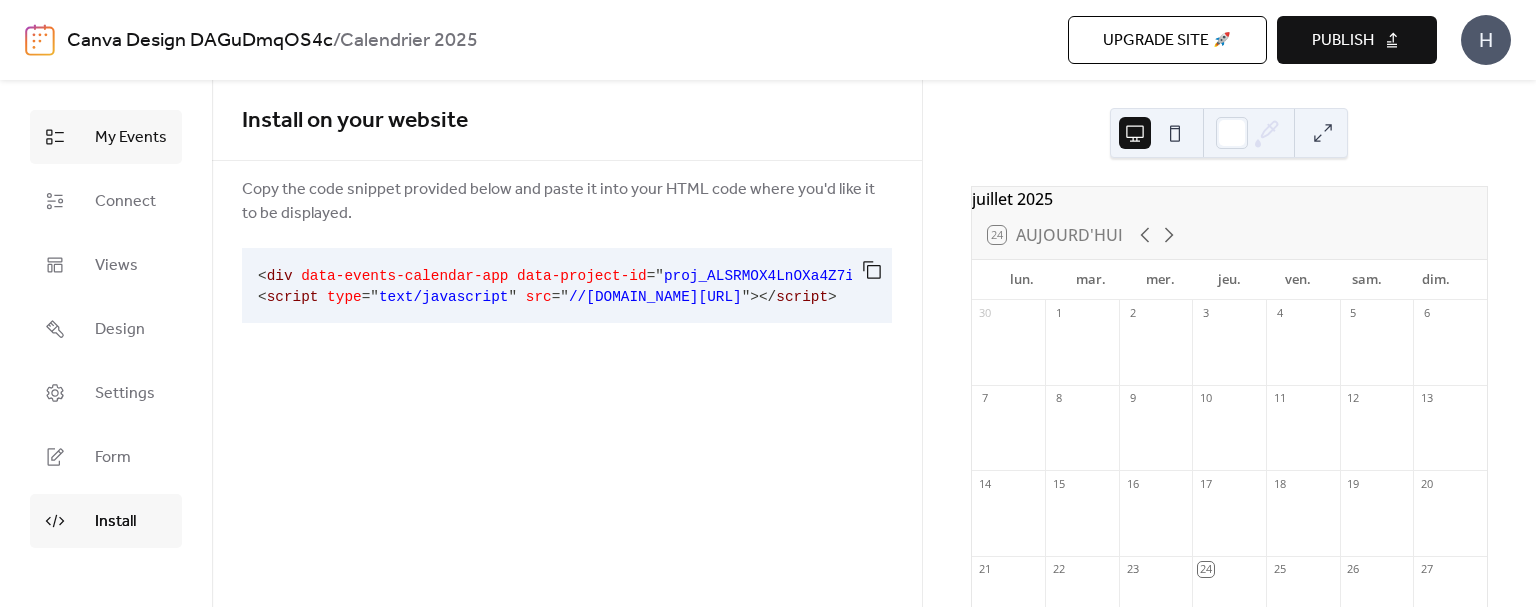click on "My Events" at bounding box center [131, 138] 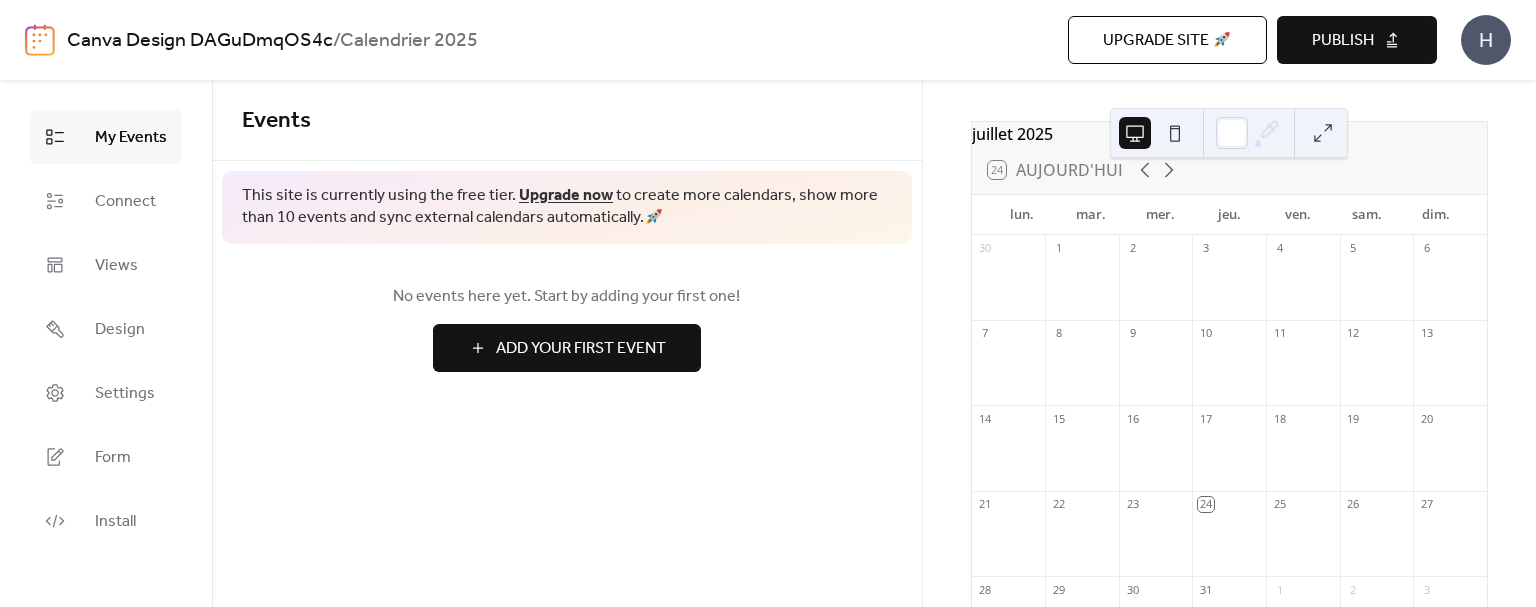 scroll, scrollTop: 100, scrollLeft: 0, axis: vertical 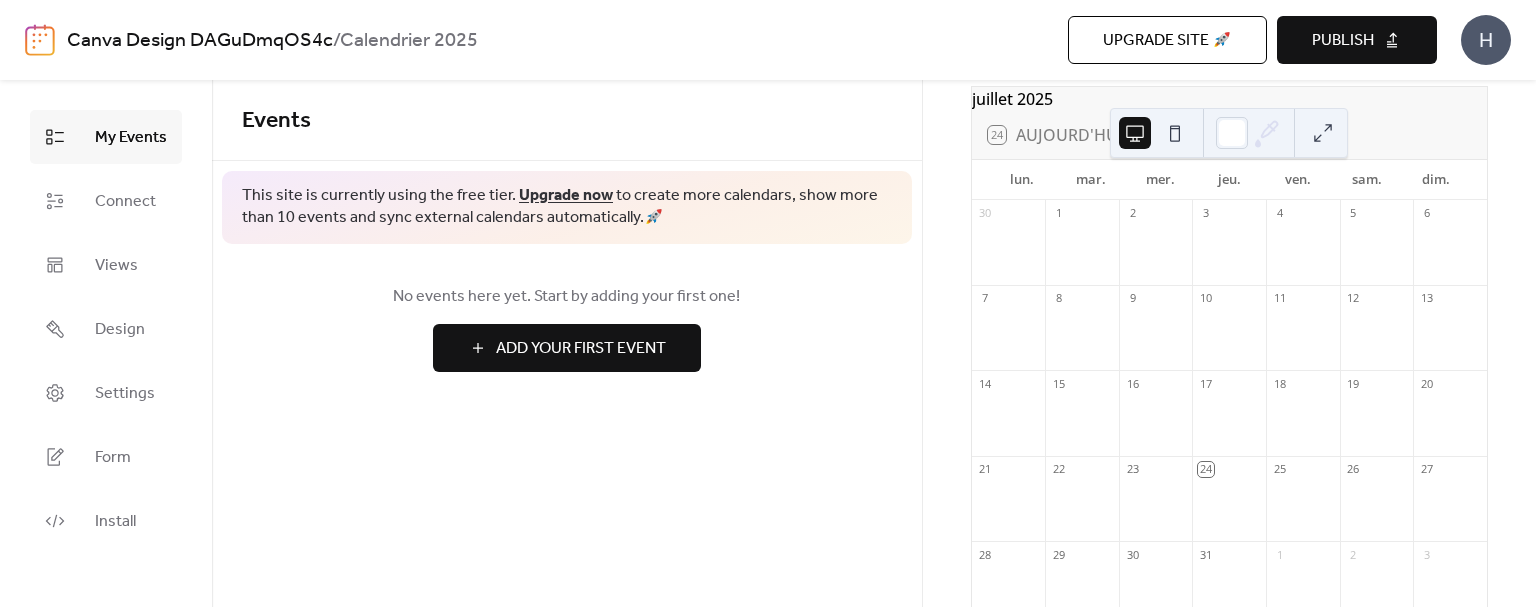 click at bounding box center (1175, 133) 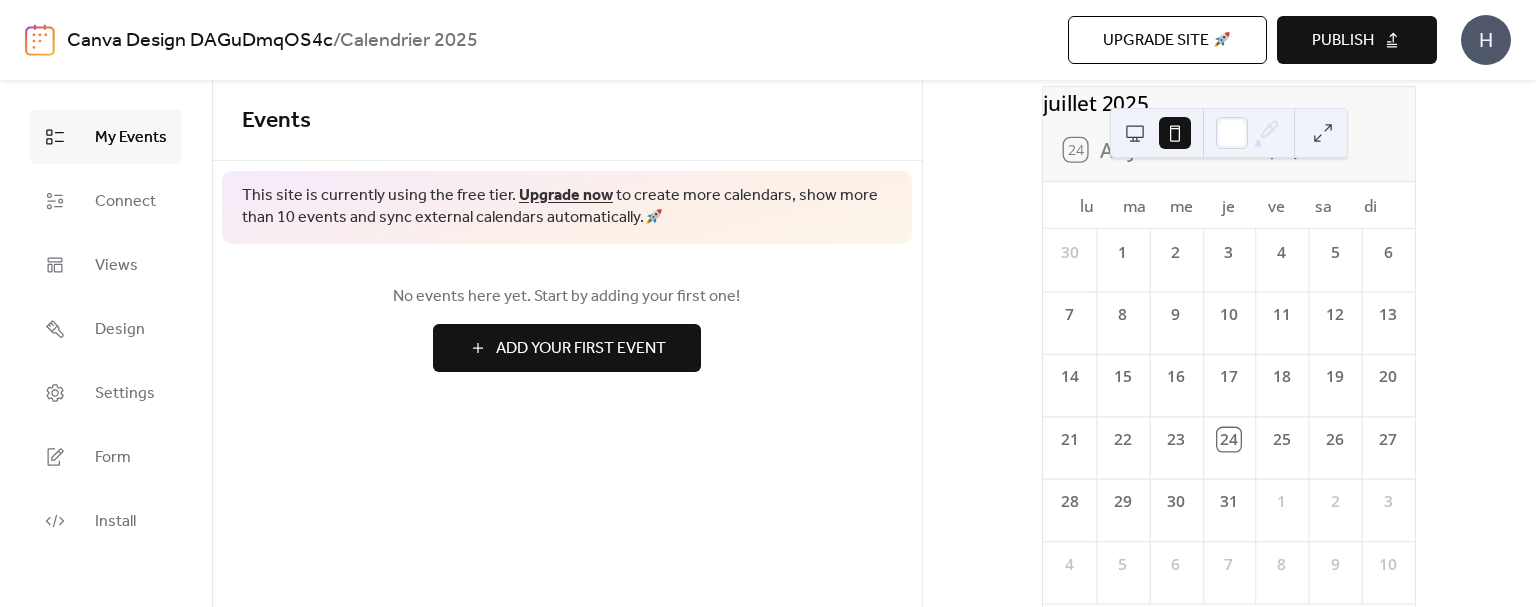 click at bounding box center [1135, 133] 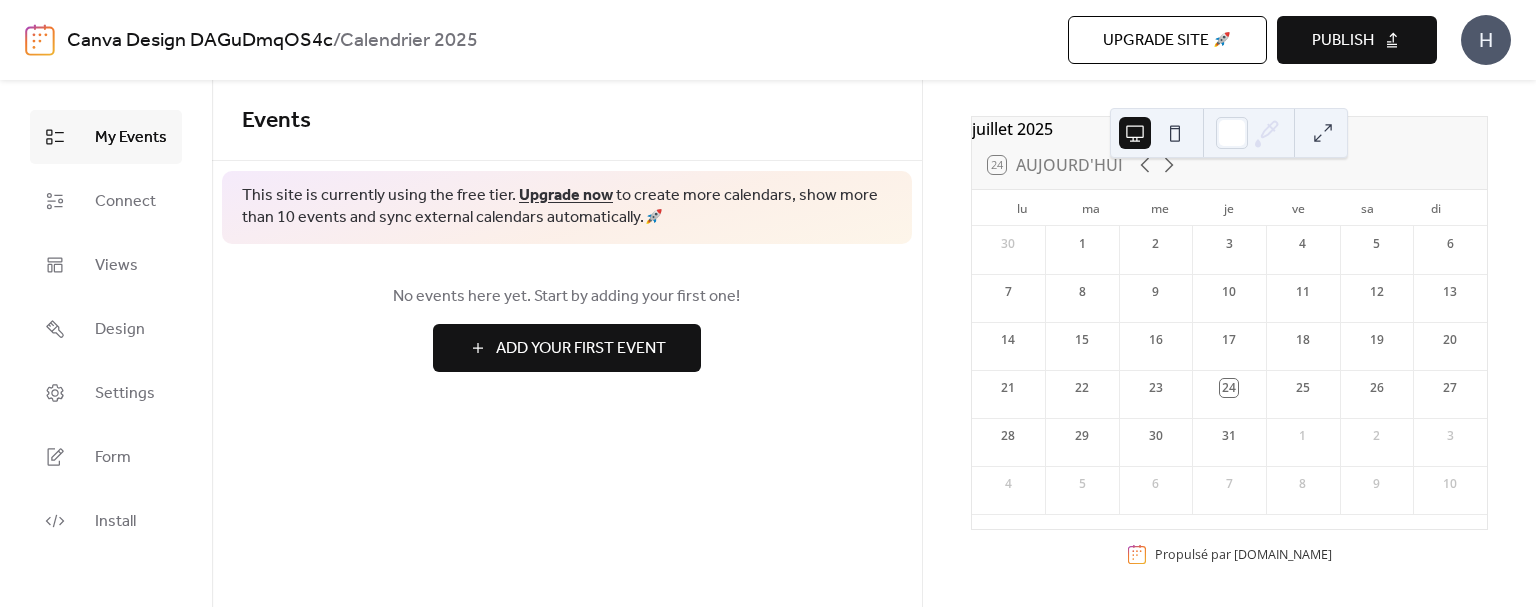 scroll, scrollTop: 81, scrollLeft: 0, axis: vertical 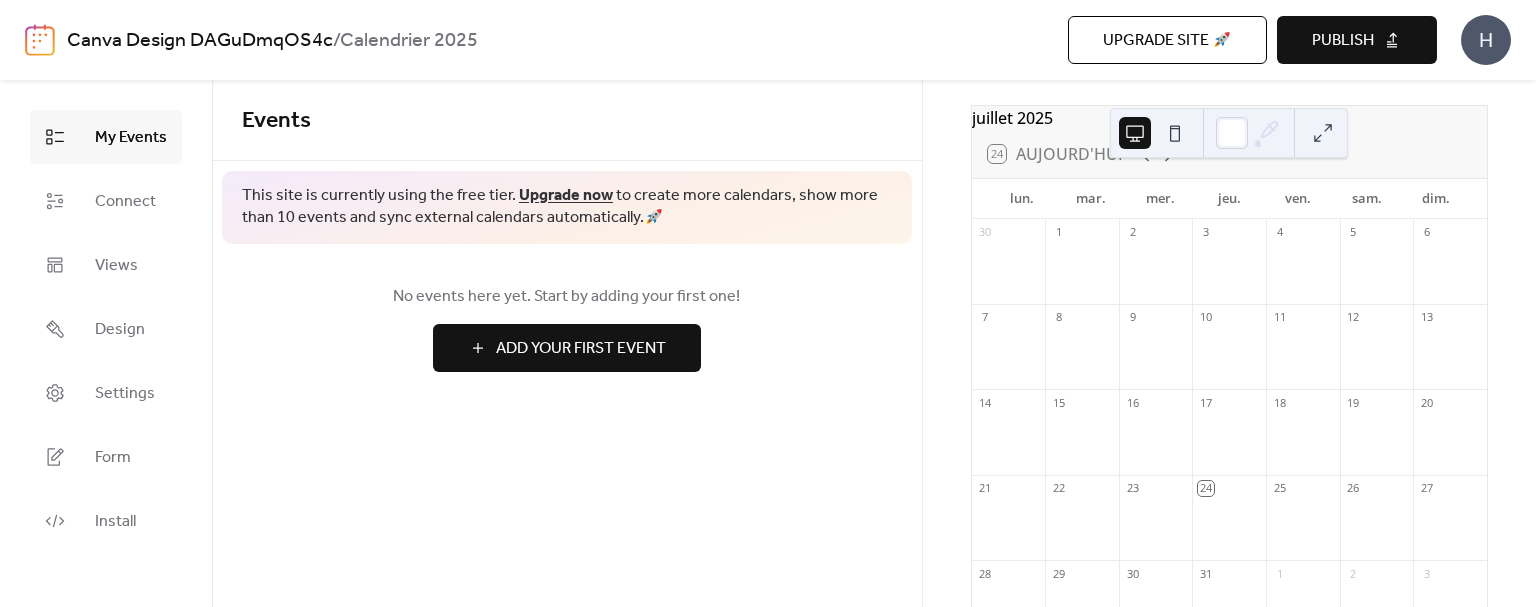 click at bounding box center (1323, 133) 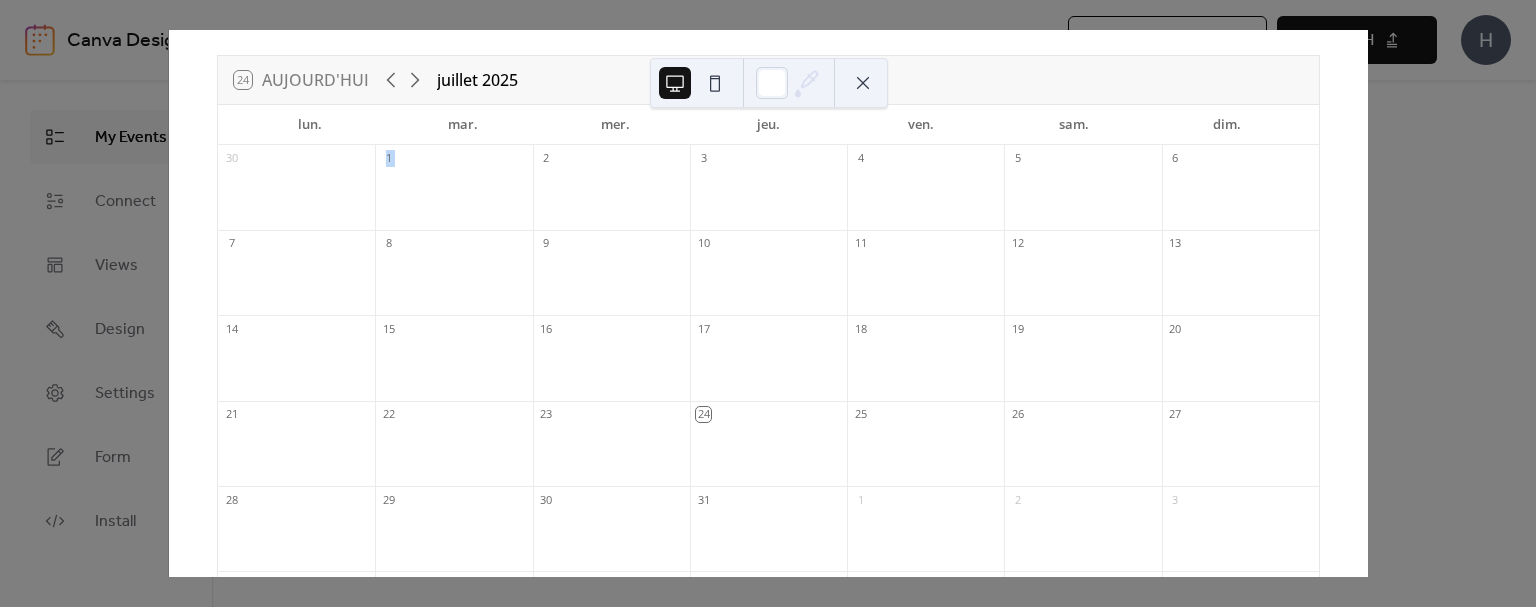 click on "30 1 2 3 4 5 6 7 8 9 10 11 12 13 14 15 16 17 18 19 20 21 22 23 24 25 26 27 28 29 30 31 1 2 3 4 5 6 7 8 9 10" at bounding box center [768, 408] 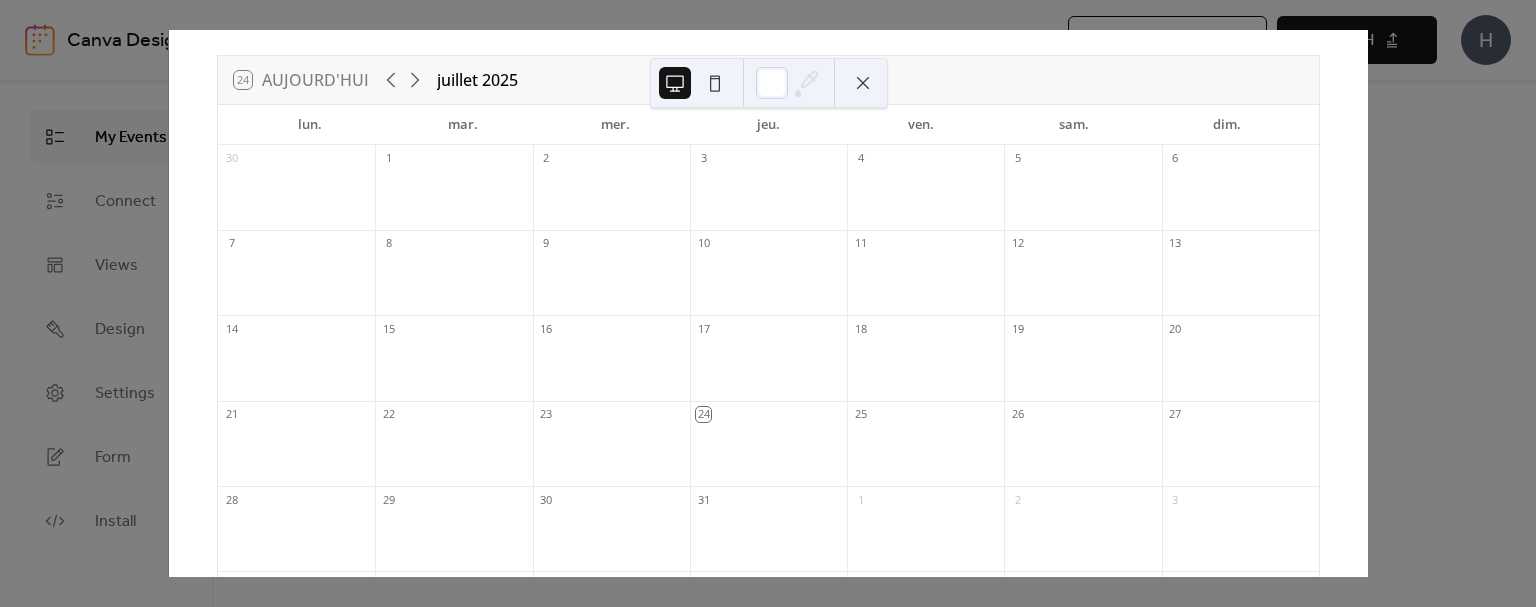 drag, startPoint x: 567, startPoint y: 335, endPoint x: 457, endPoint y: 405, distance: 130.38405 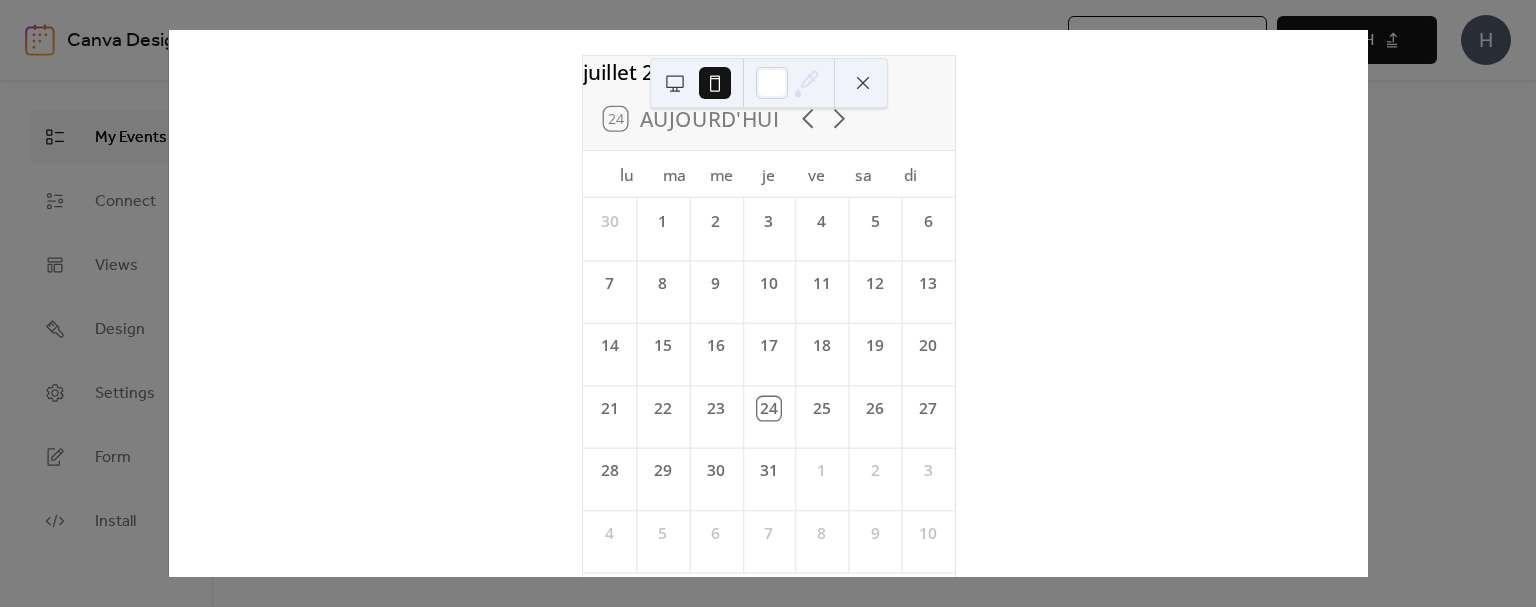 click at bounding box center [715, 83] 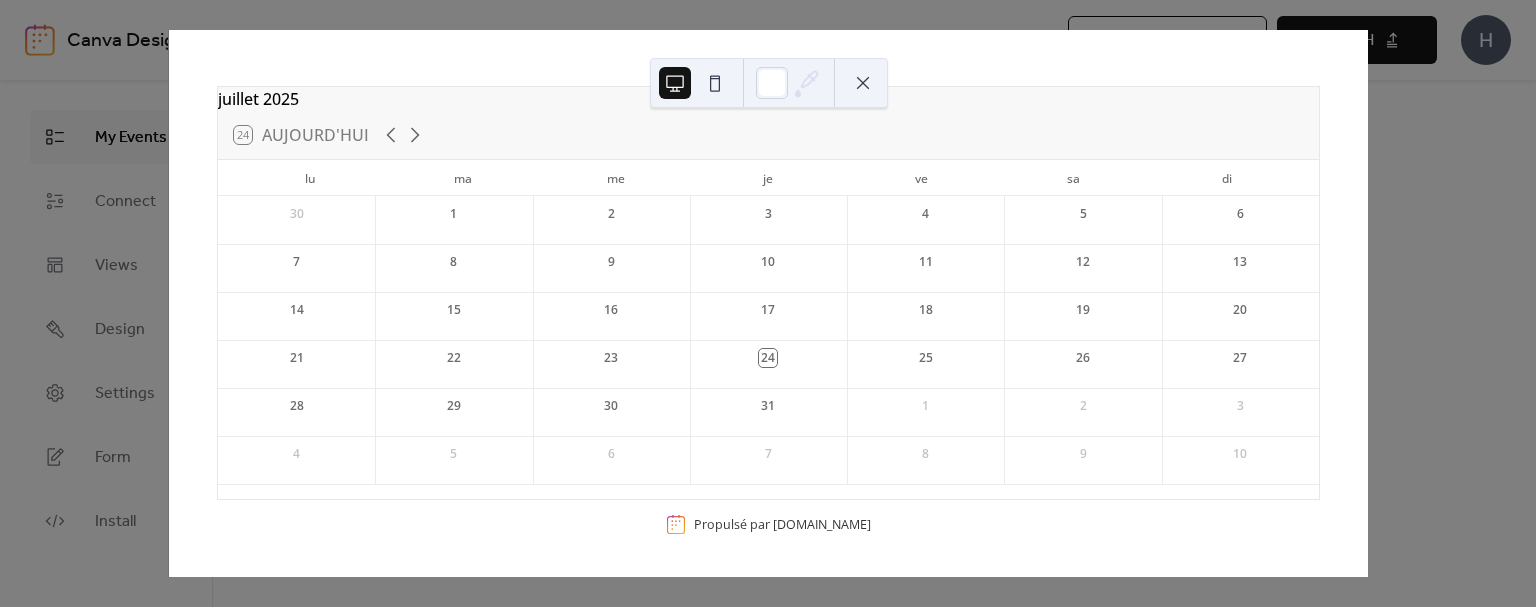 scroll, scrollTop: 61, scrollLeft: 0, axis: vertical 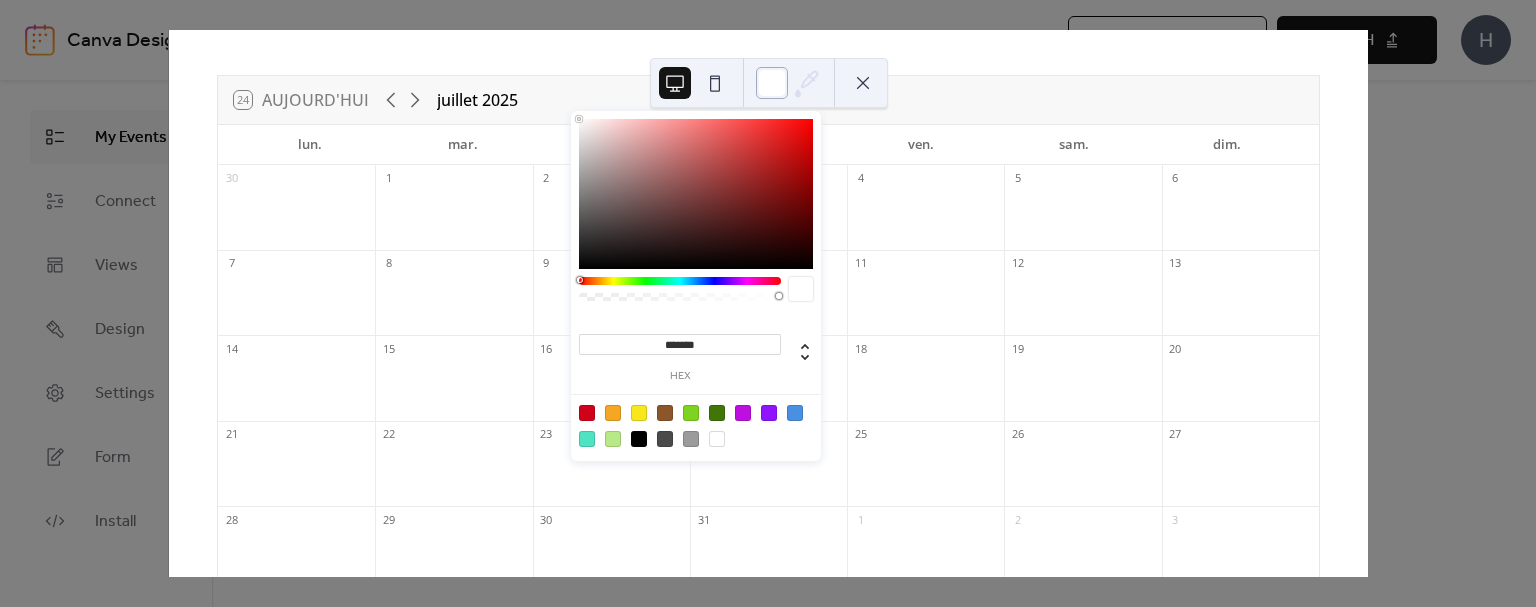 click at bounding box center (772, 83) 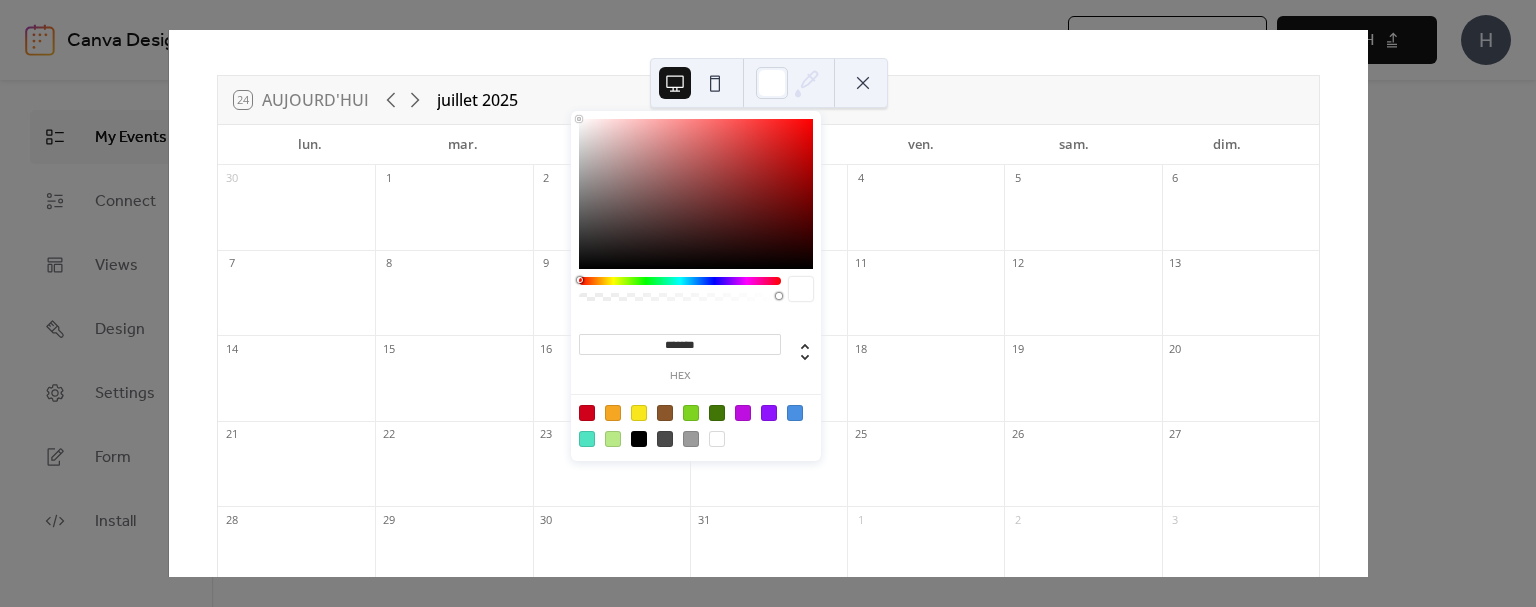 click at bounding box center (696, 194) 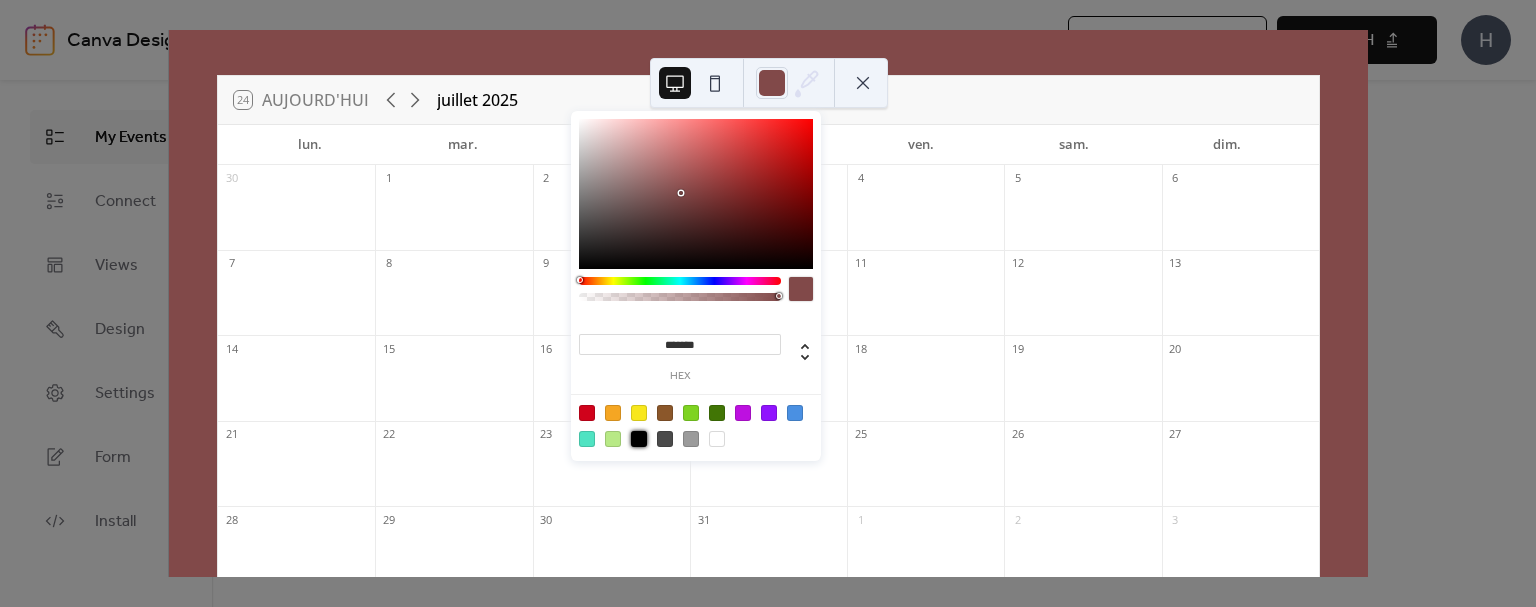 click at bounding box center (639, 439) 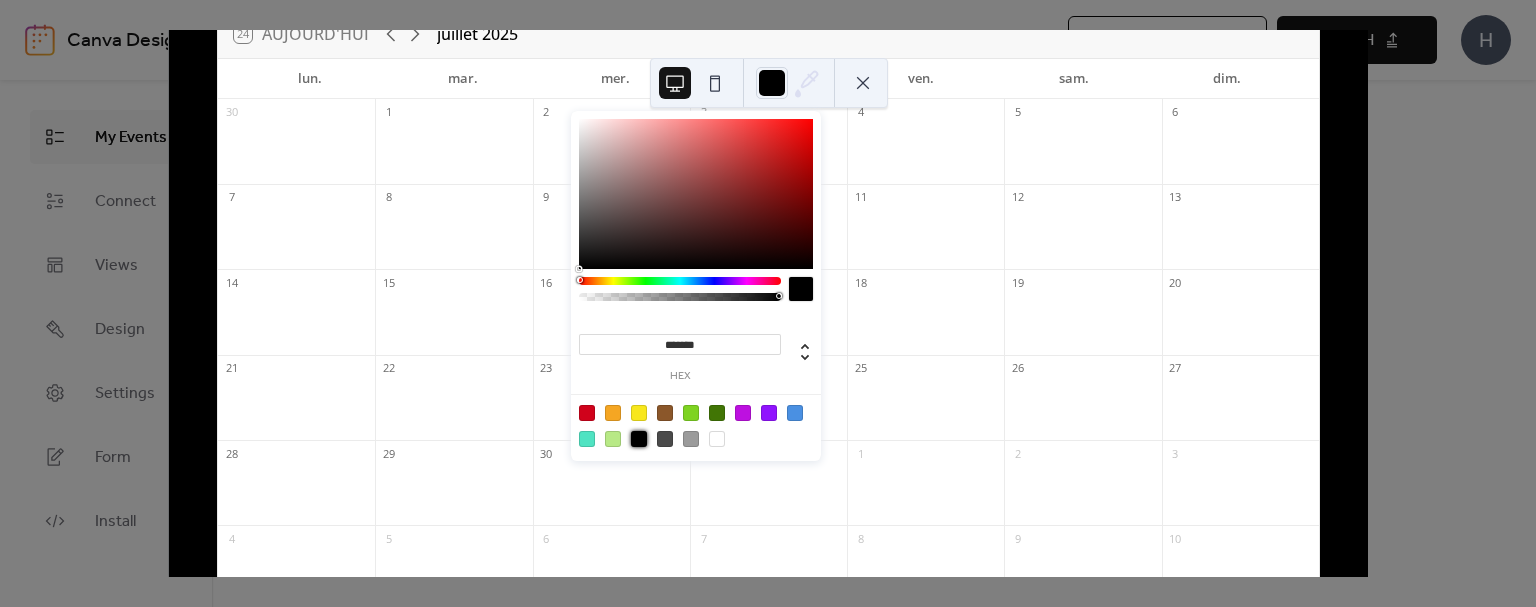 scroll, scrollTop: 161, scrollLeft: 0, axis: vertical 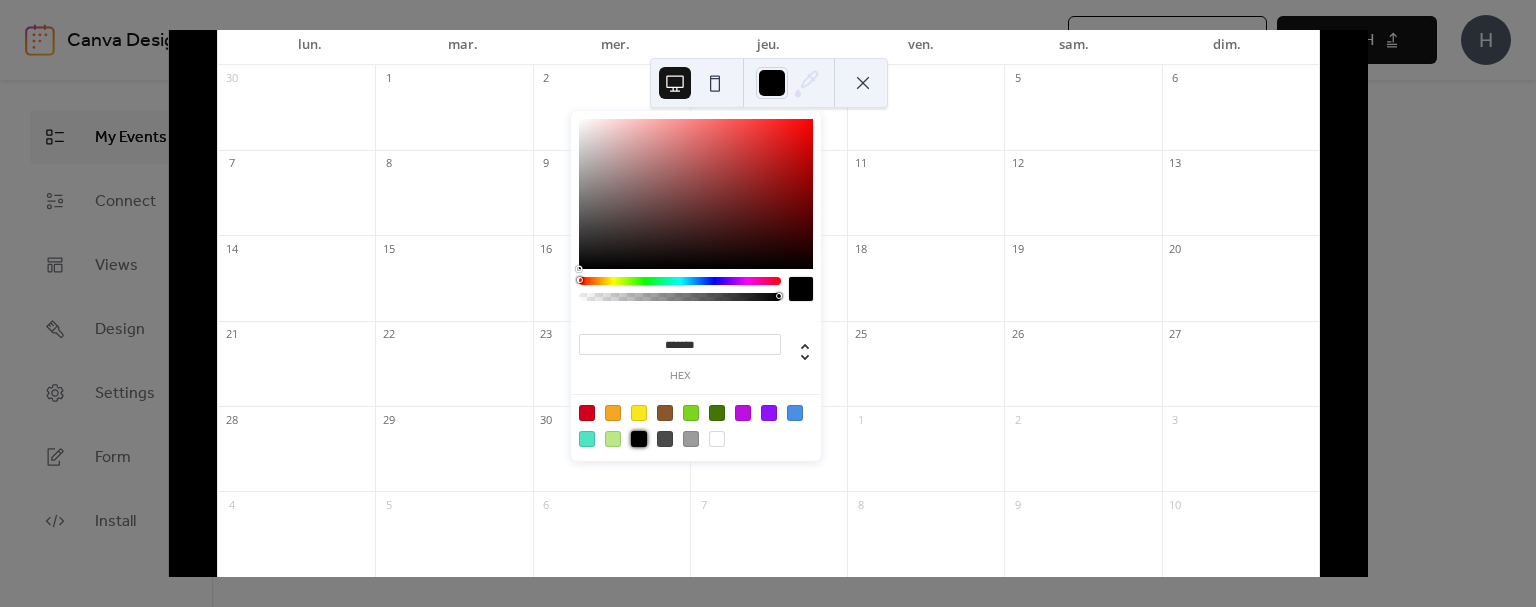 click at bounding box center [863, 83] 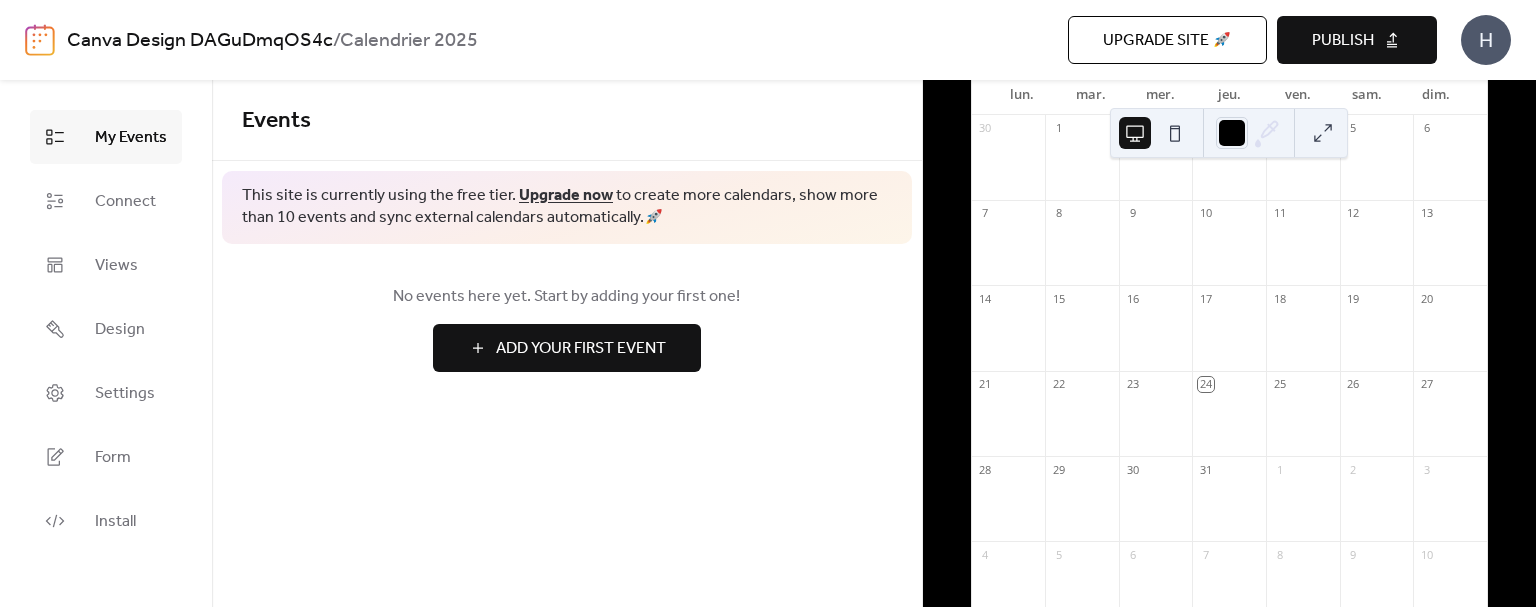 scroll, scrollTop: 197, scrollLeft: 0, axis: vertical 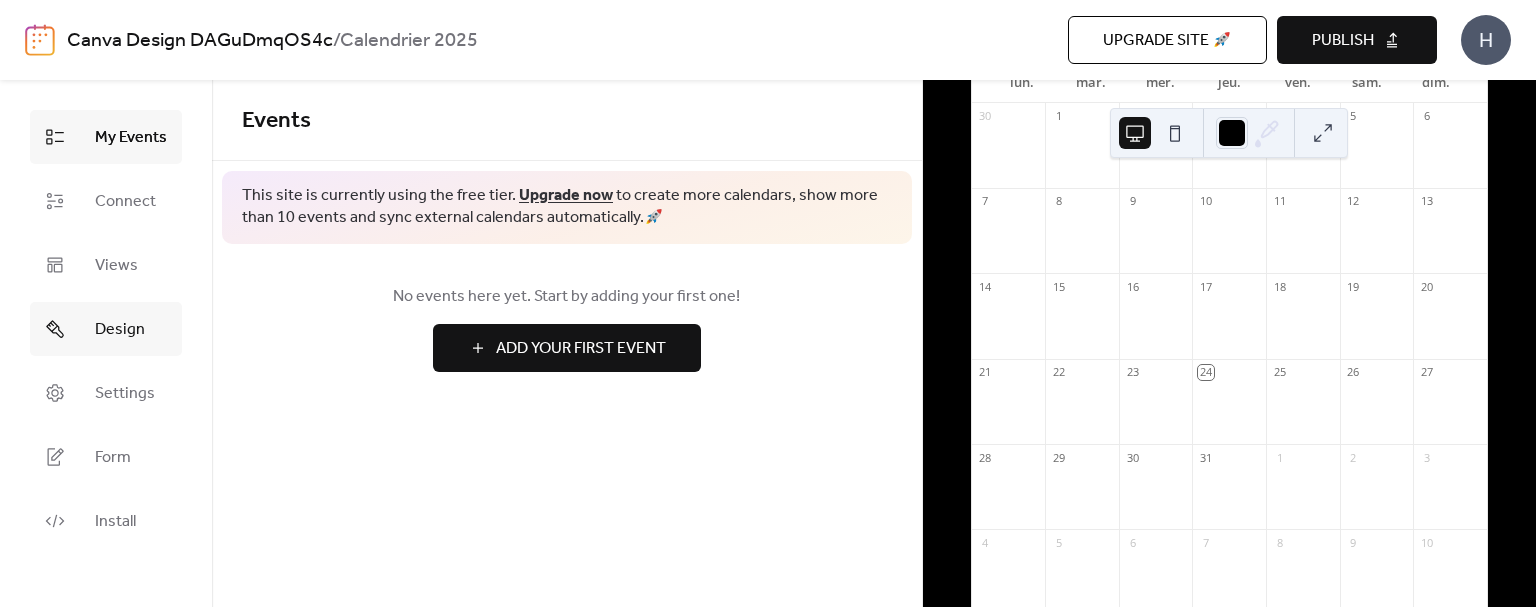 click on "Design" at bounding box center (120, 330) 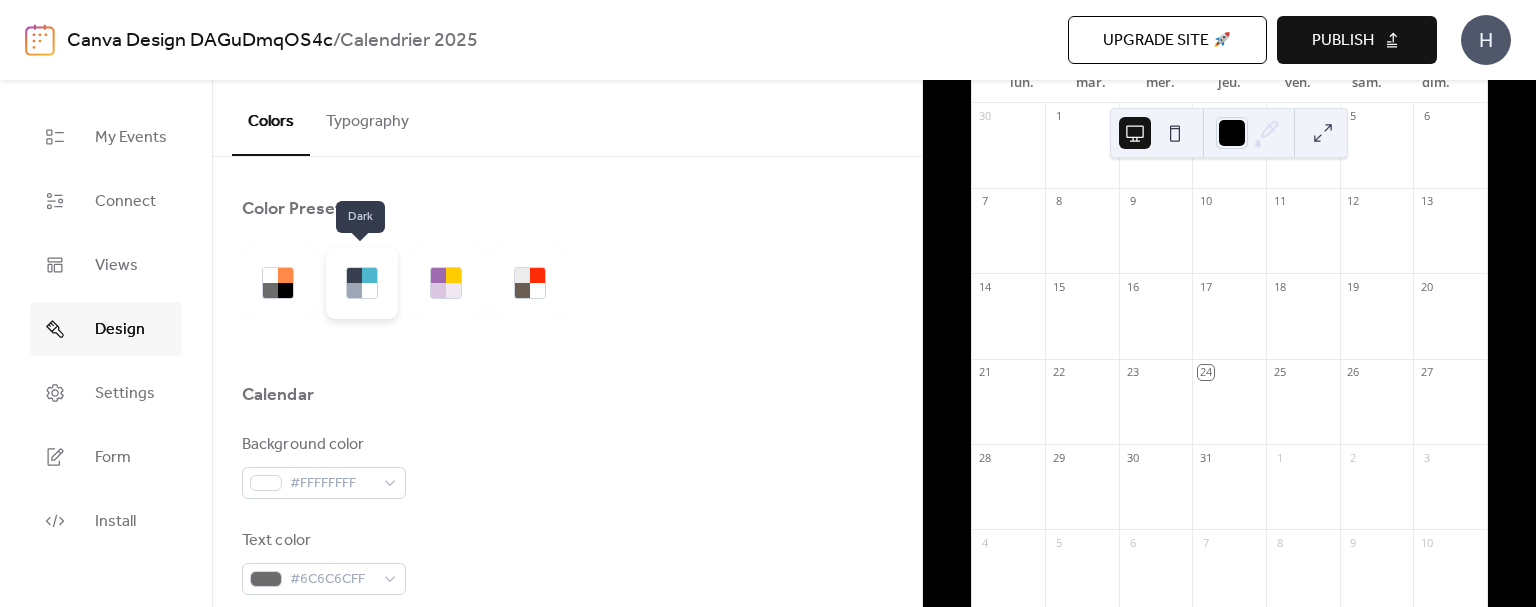 click at bounding box center [369, 290] 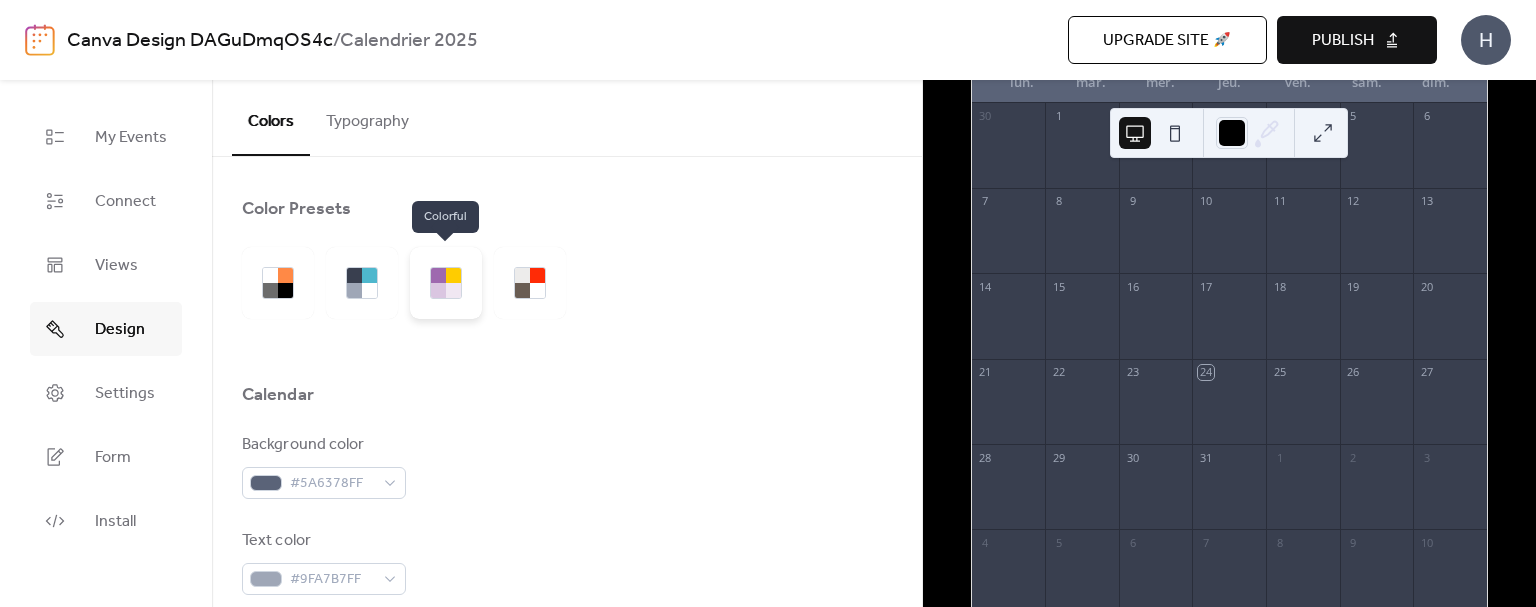 click at bounding box center (453, 290) 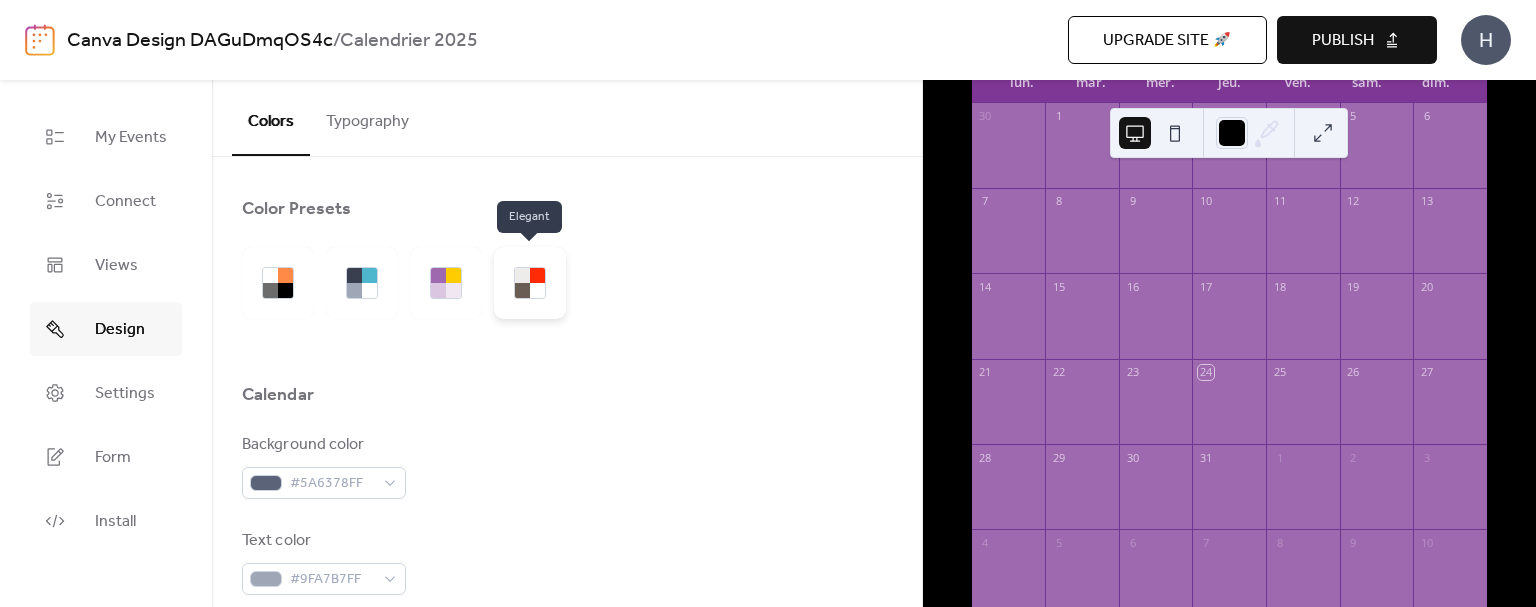 click at bounding box center (530, 283) 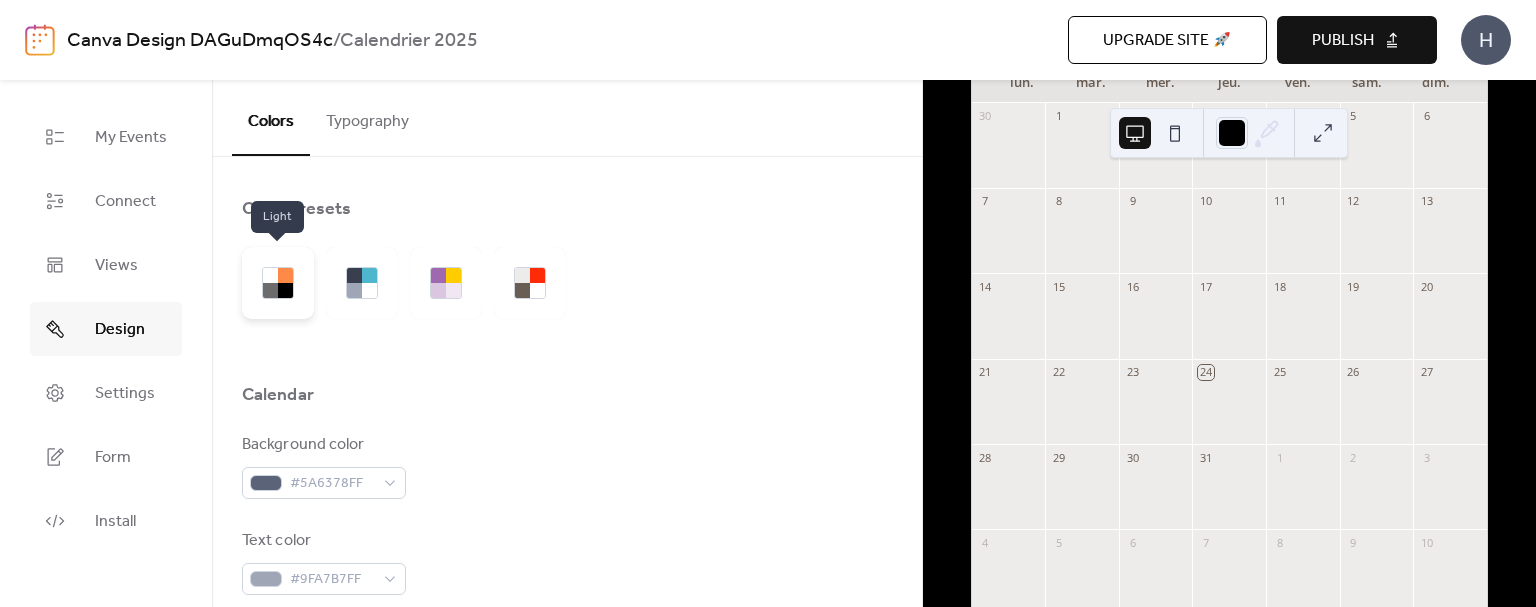 click at bounding box center (278, 283) 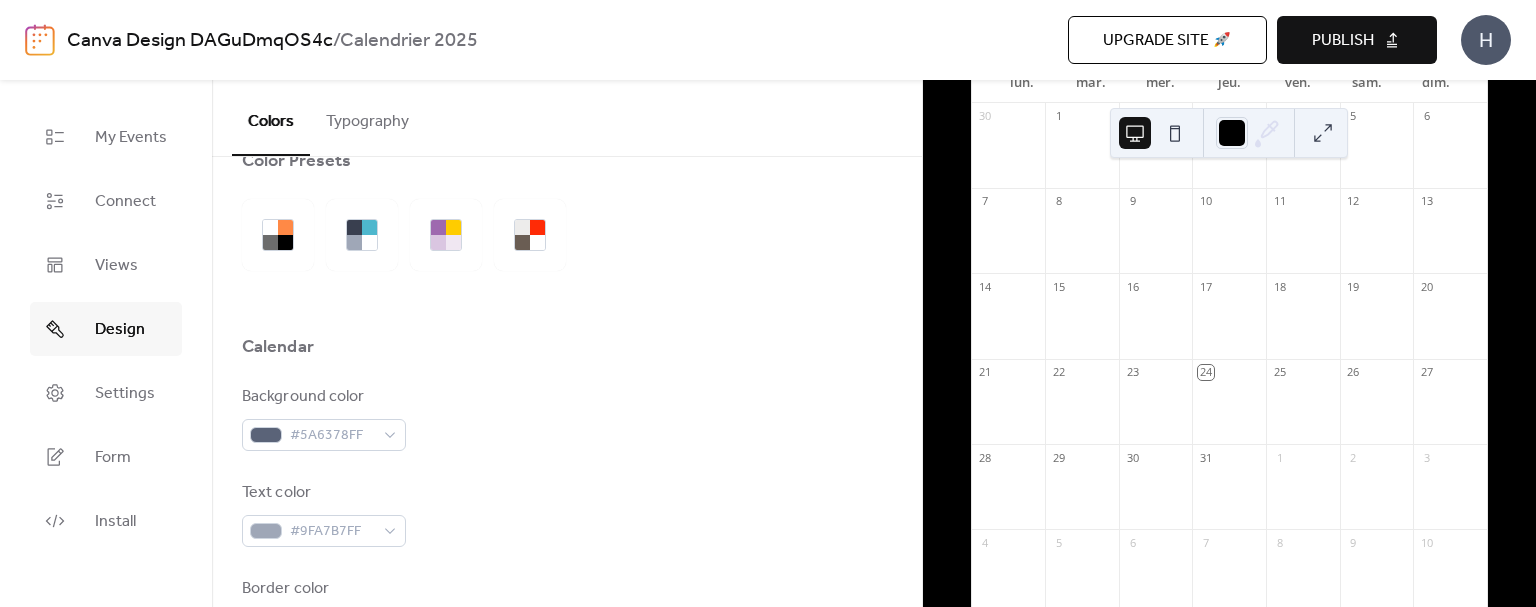 scroll, scrollTop: 0, scrollLeft: 0, axis: both 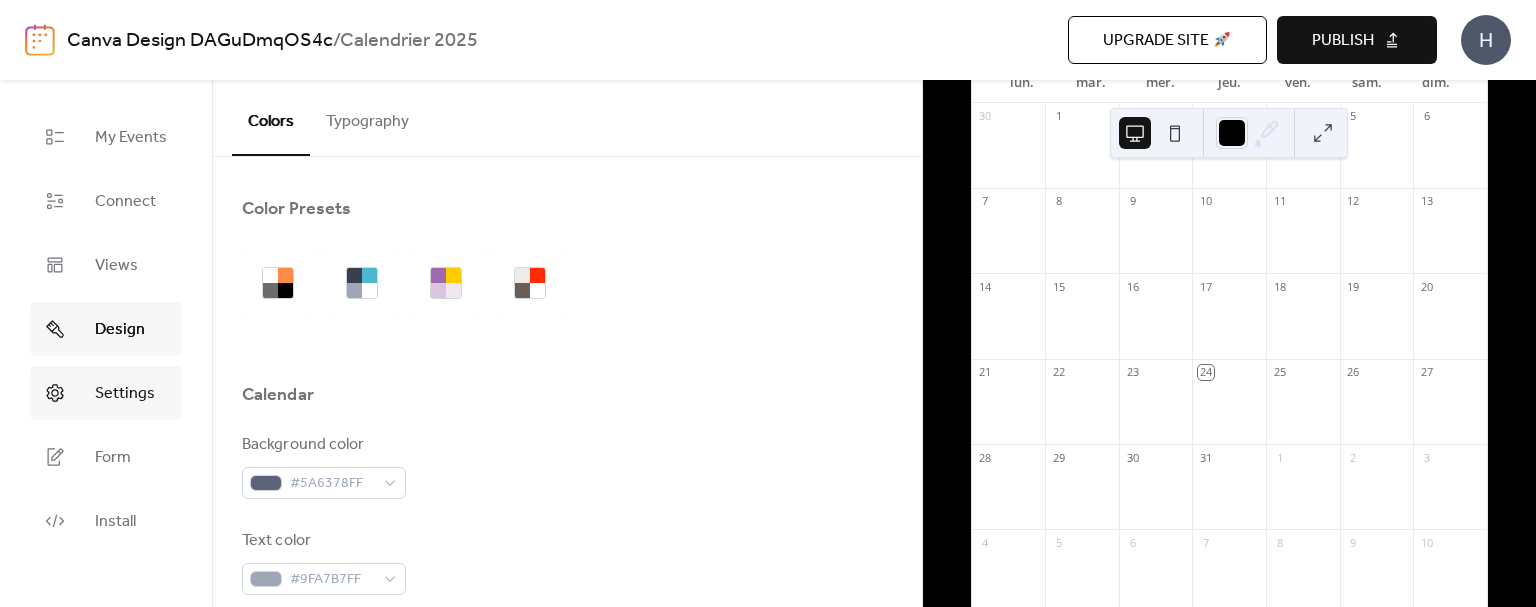 click on "Settings" at bounding box center [106, 393] 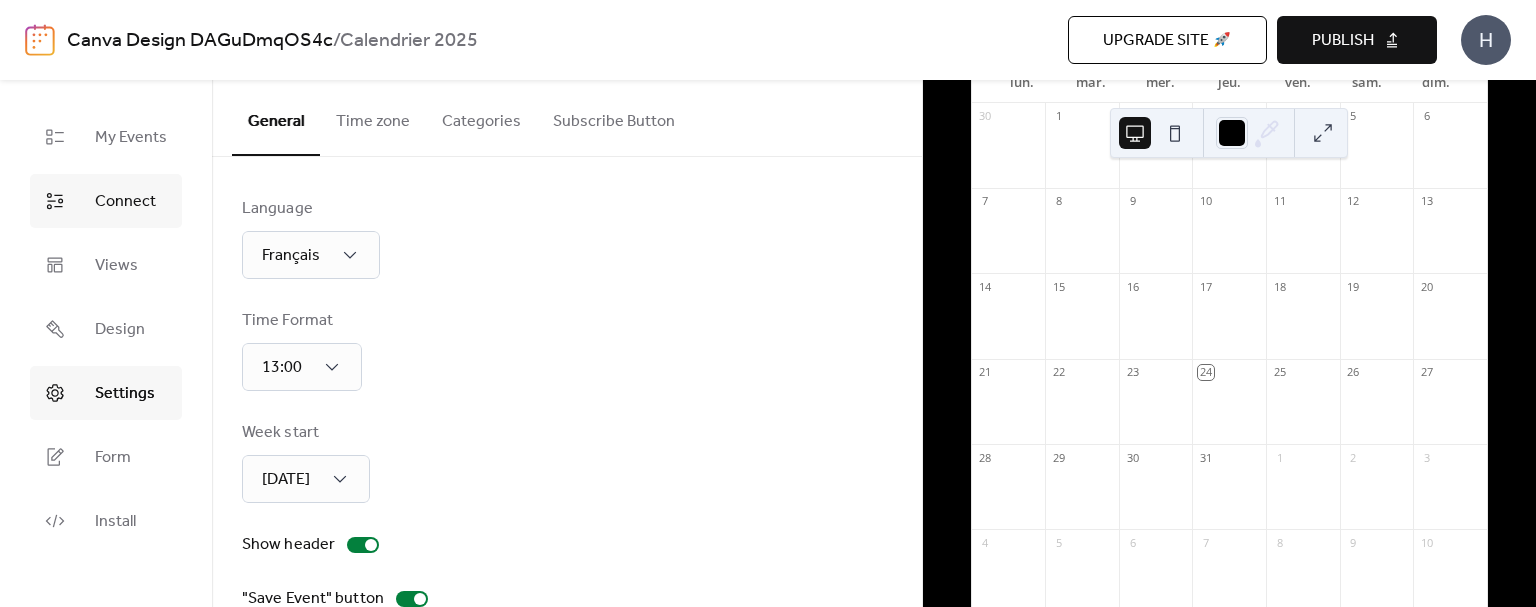drag, startPoint x: 72, startPoint y: 244, endPoint x: 82, endPoint y: 208, distance: 37.363083 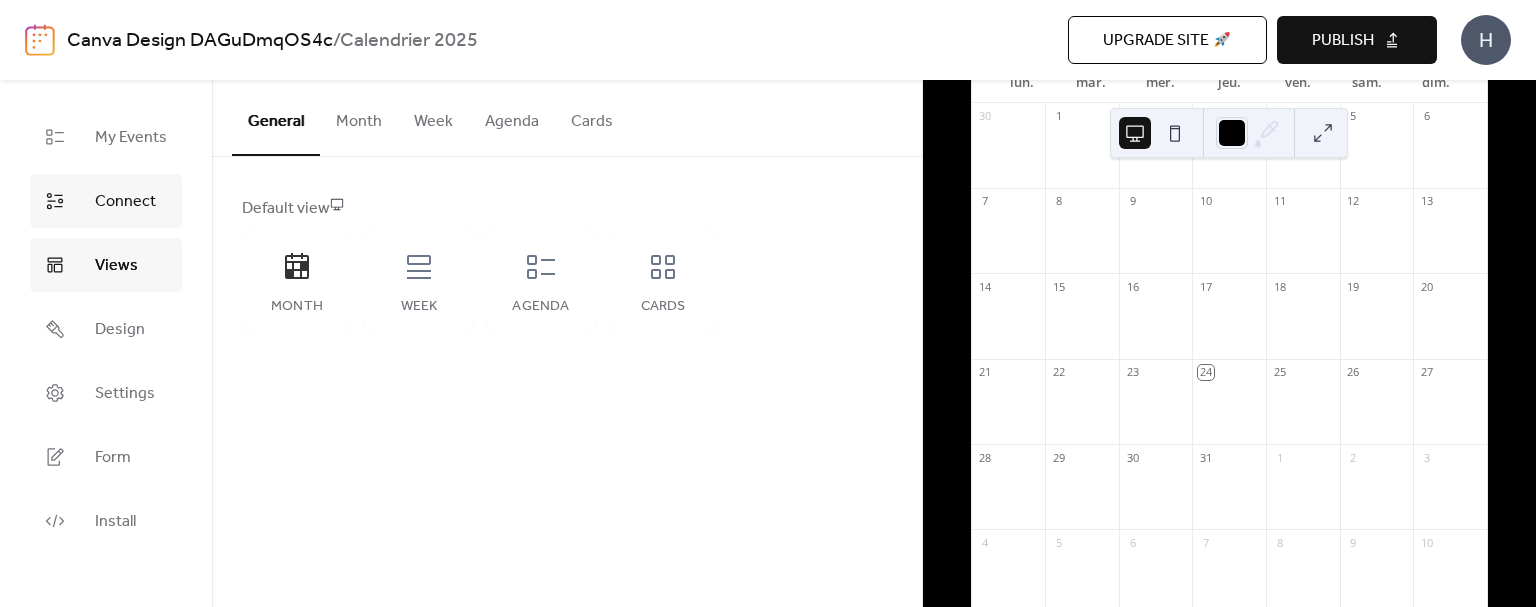 click on "Connect" at bounding box center [106, 201] 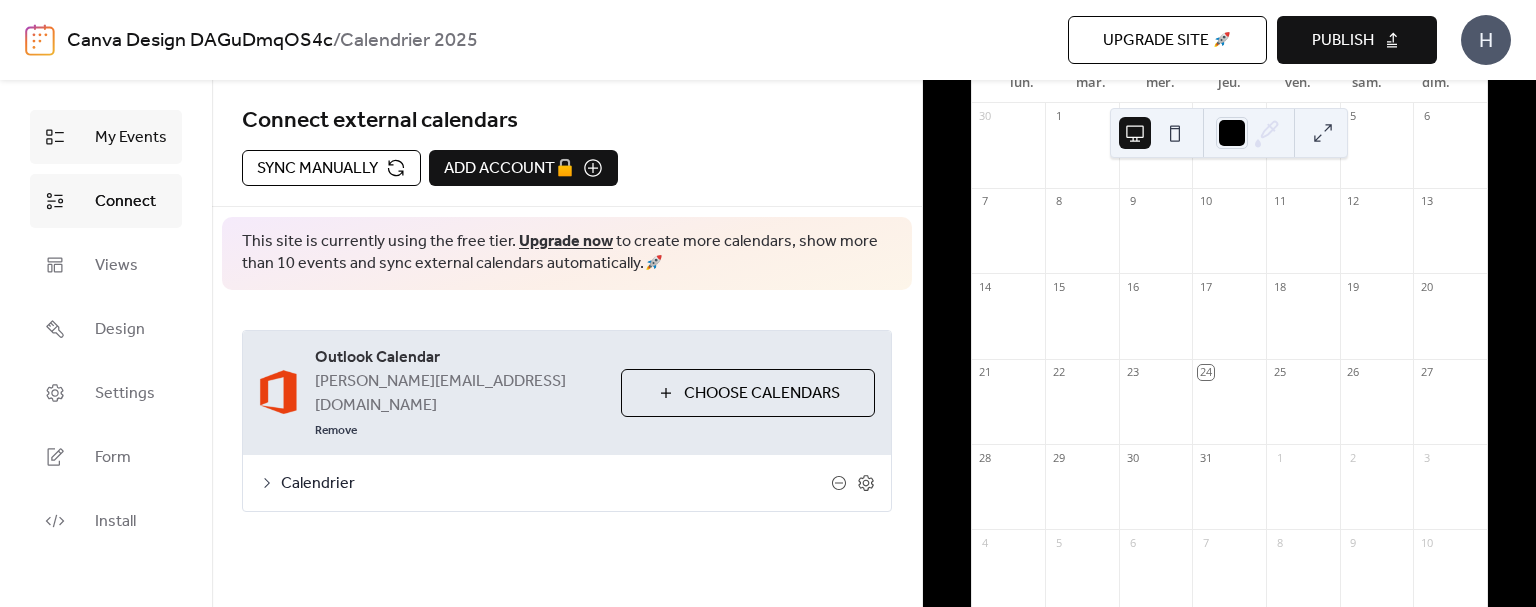 click on "My Events" at bounding box center [106, 137] 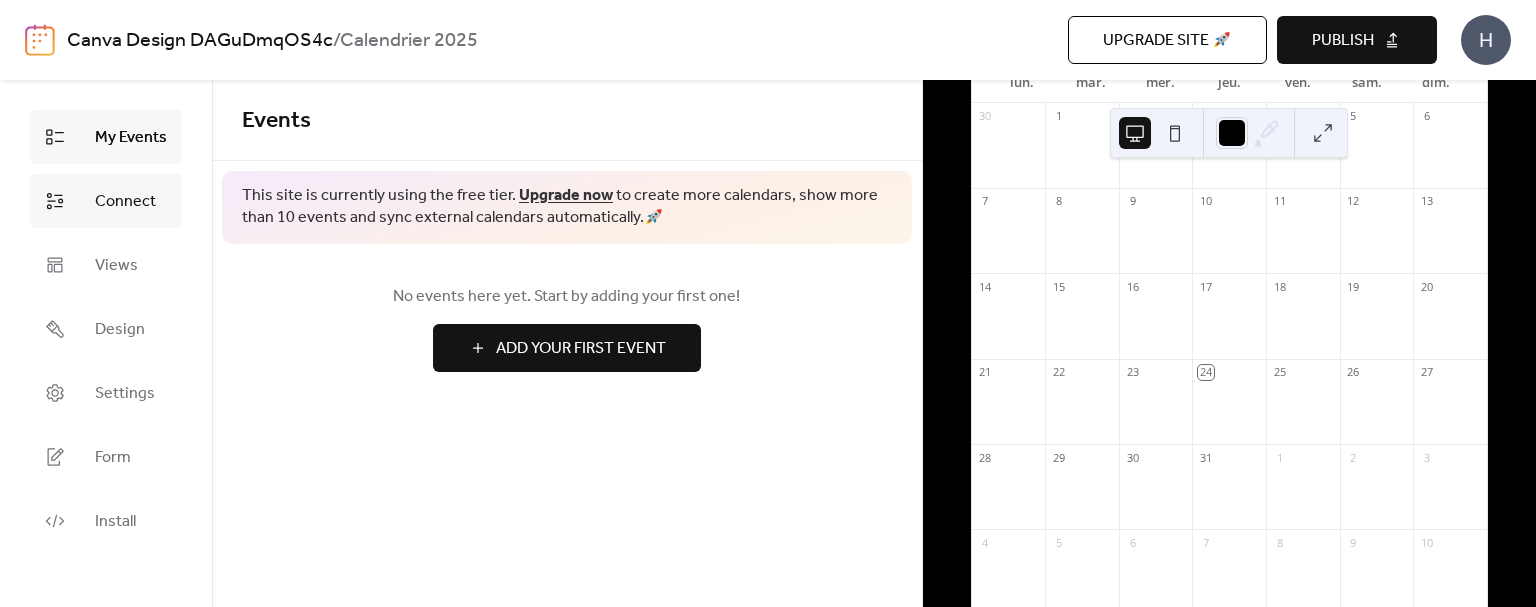click on "Connect" at bounding box center [125, 202] 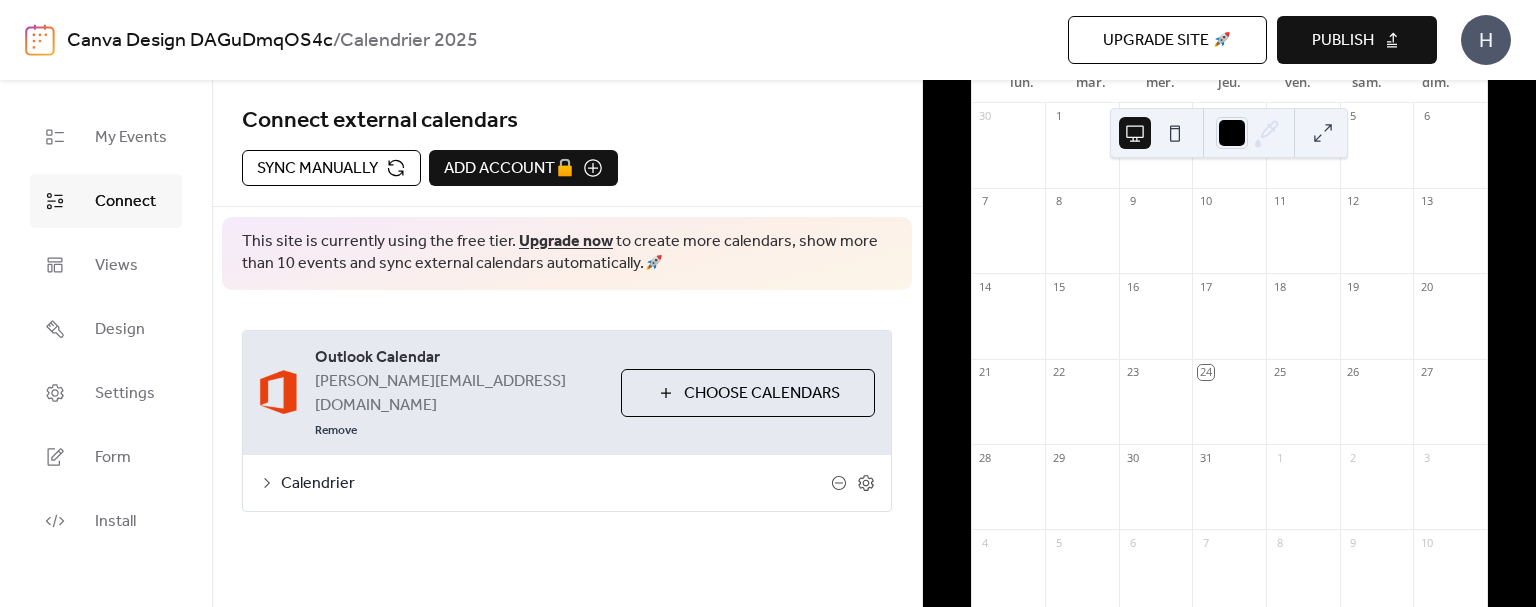 click on "Sync manually" at bounding box center (317, 169) 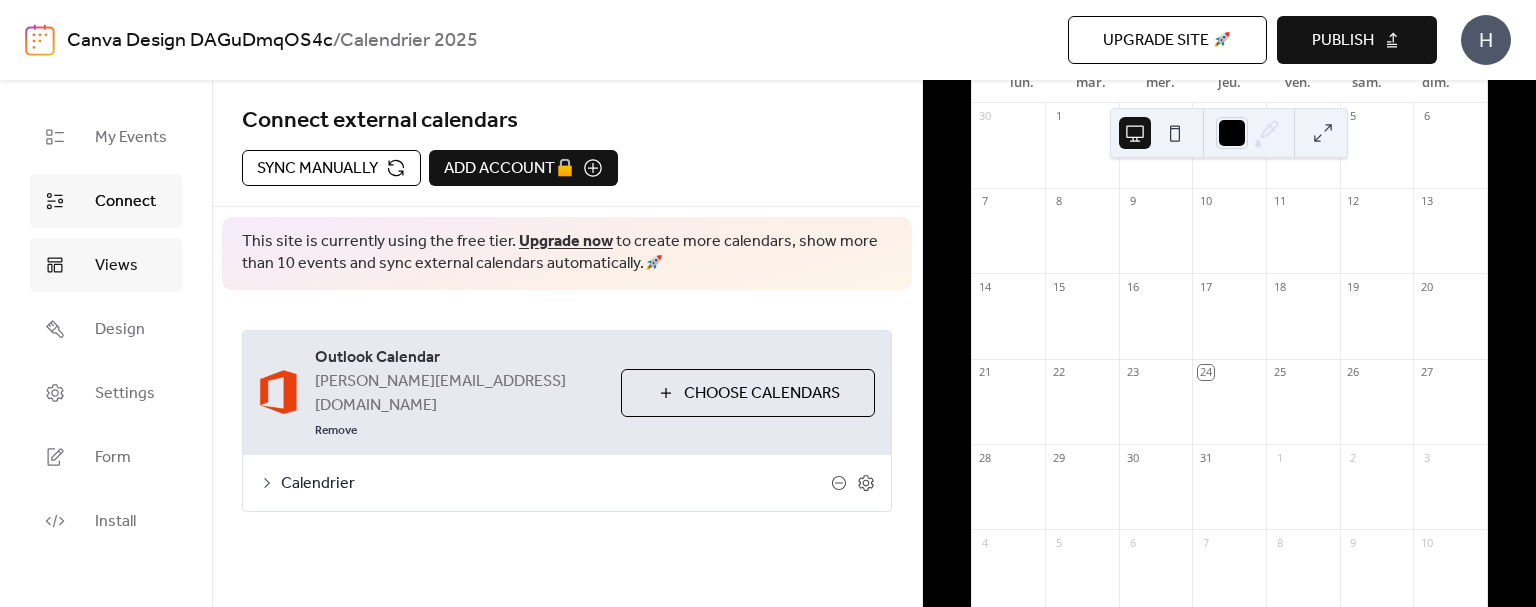 click on "Views" at bounding box center [106, 265] 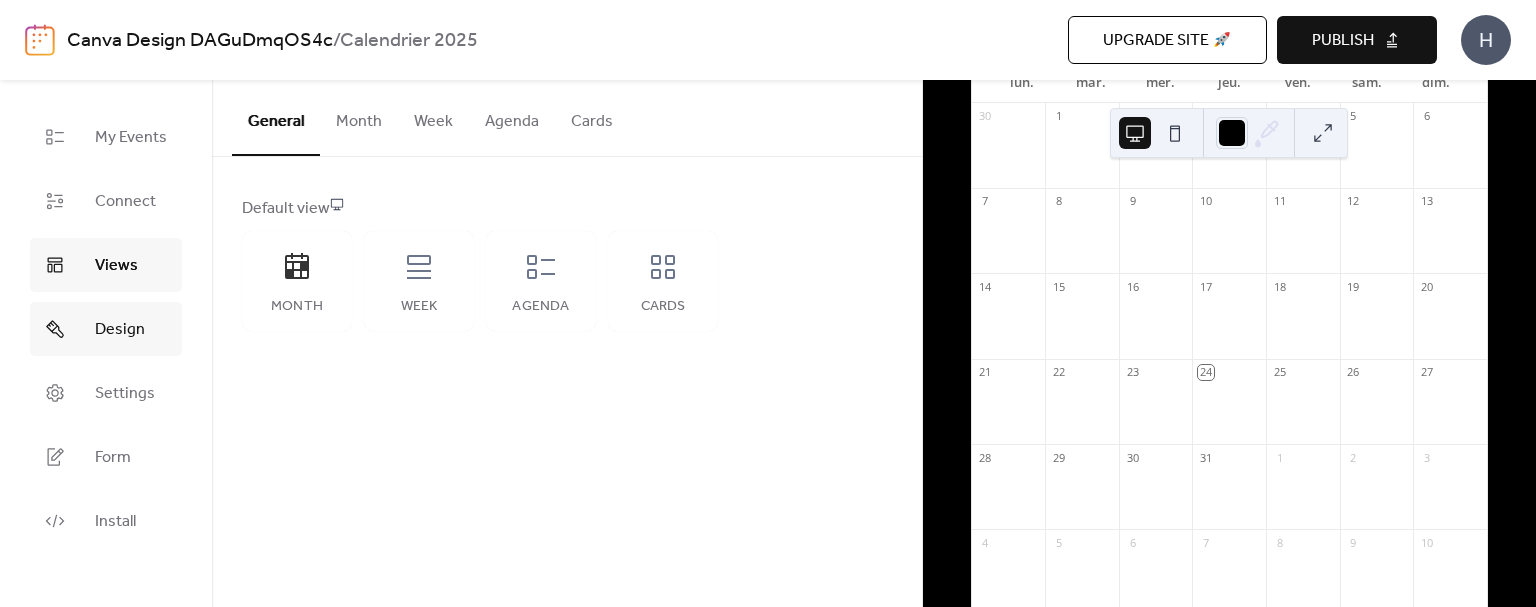 drag, startPoint x: 116, startPoint y: 327, endPoint x: 150, endPoint y: 307, distance: 39.446167 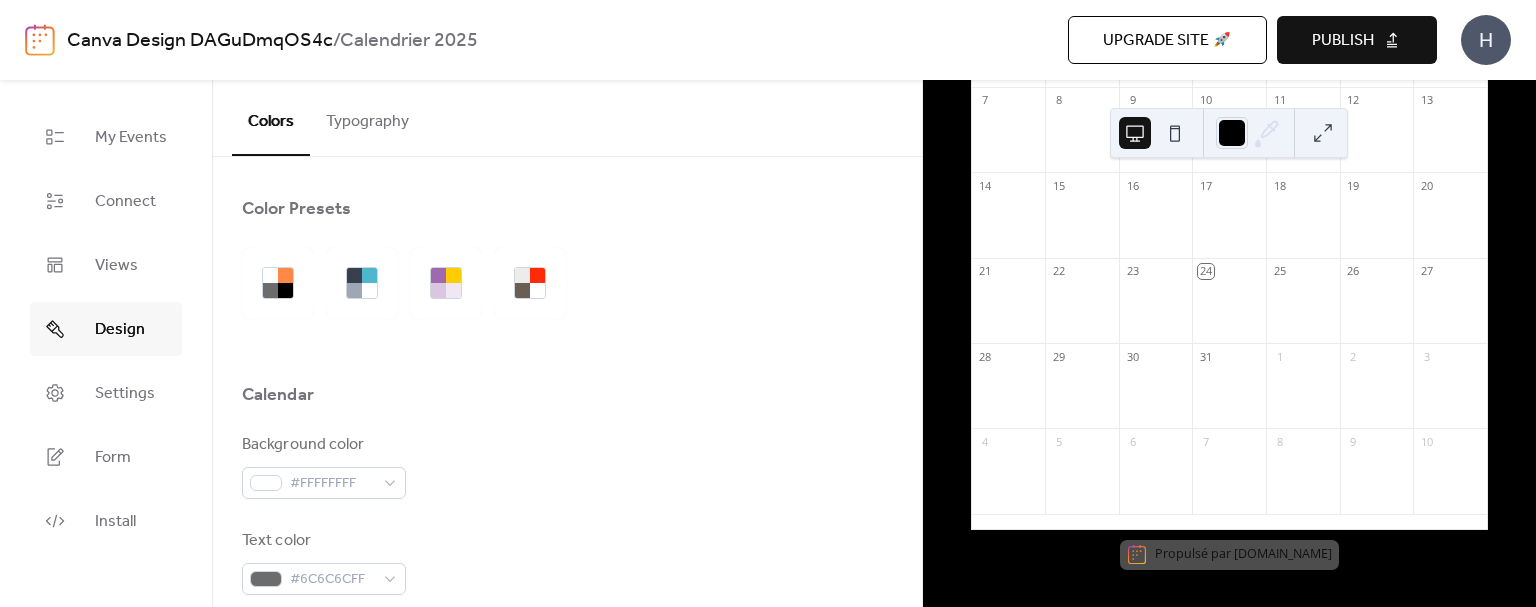 scroll, scrollTop: 308, scrollLeft: 0, axis: vertical 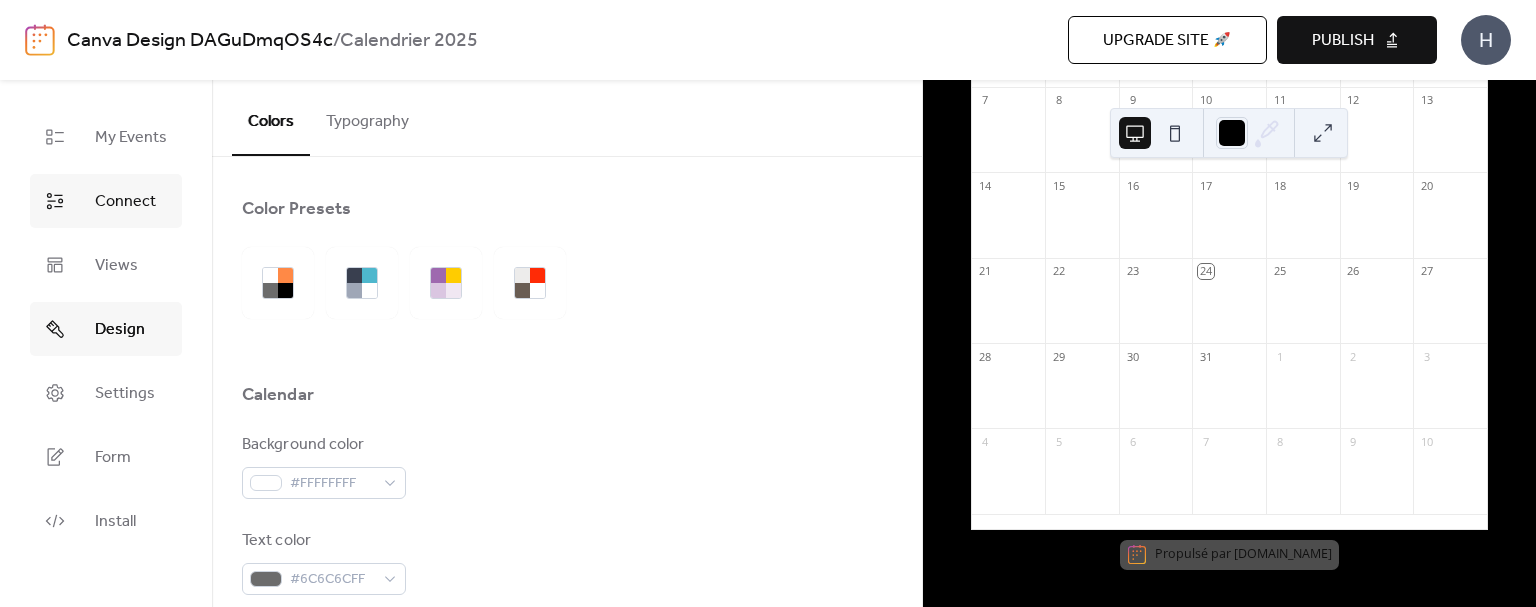 click on "Connect" at bounding box center [125, 202] 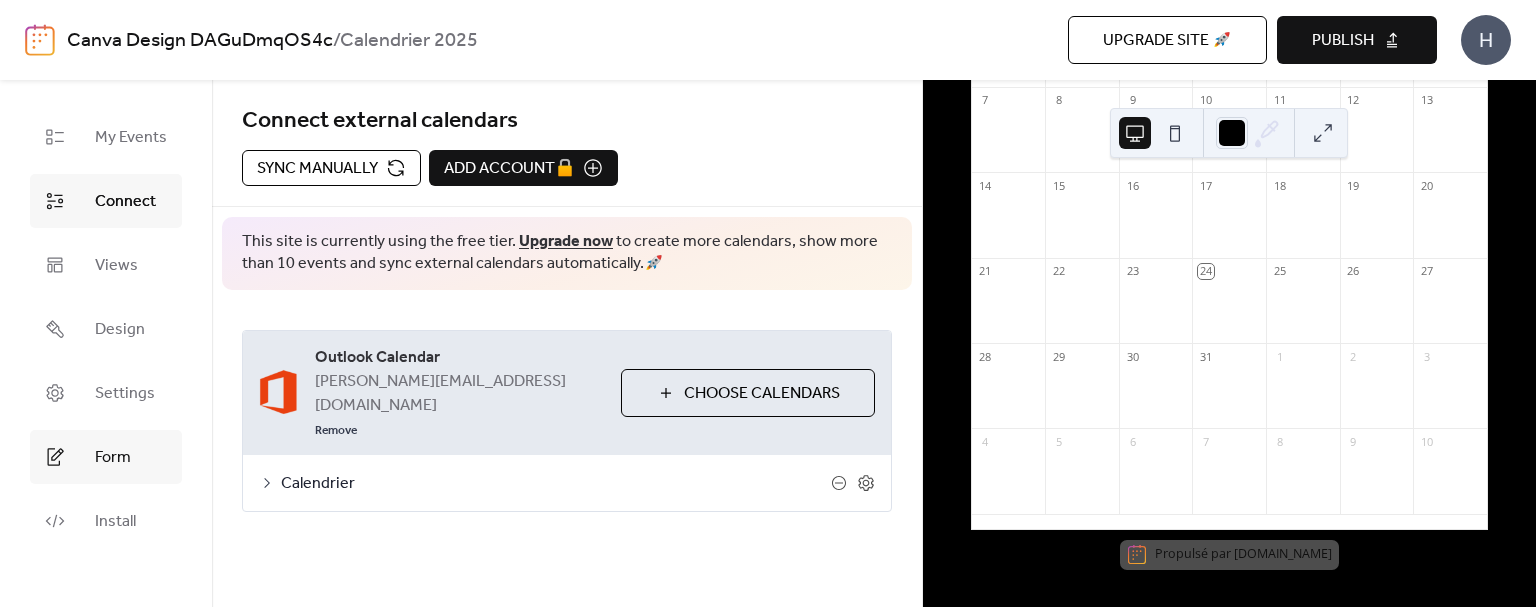 click on "Form" at bounding box center (106, 457) 